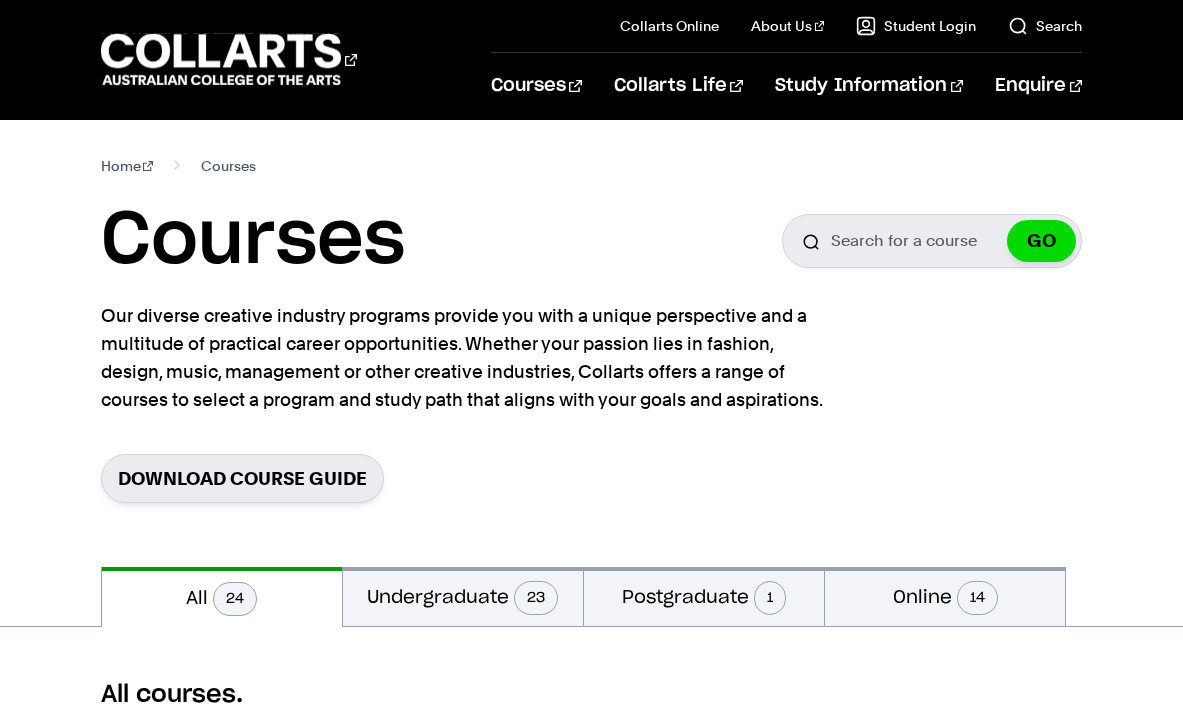 scroll, scrollTop: 106, scrollLeft: 0, axis: vertical 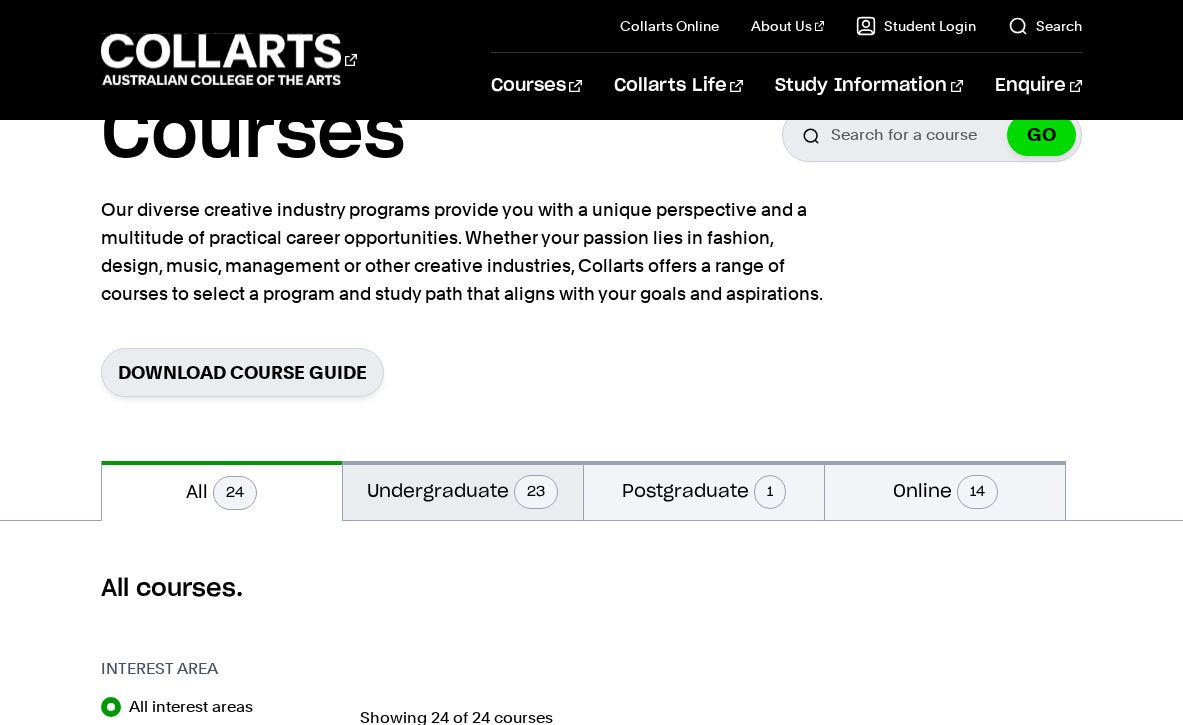 click on "23" at bounding box center [536, 492] 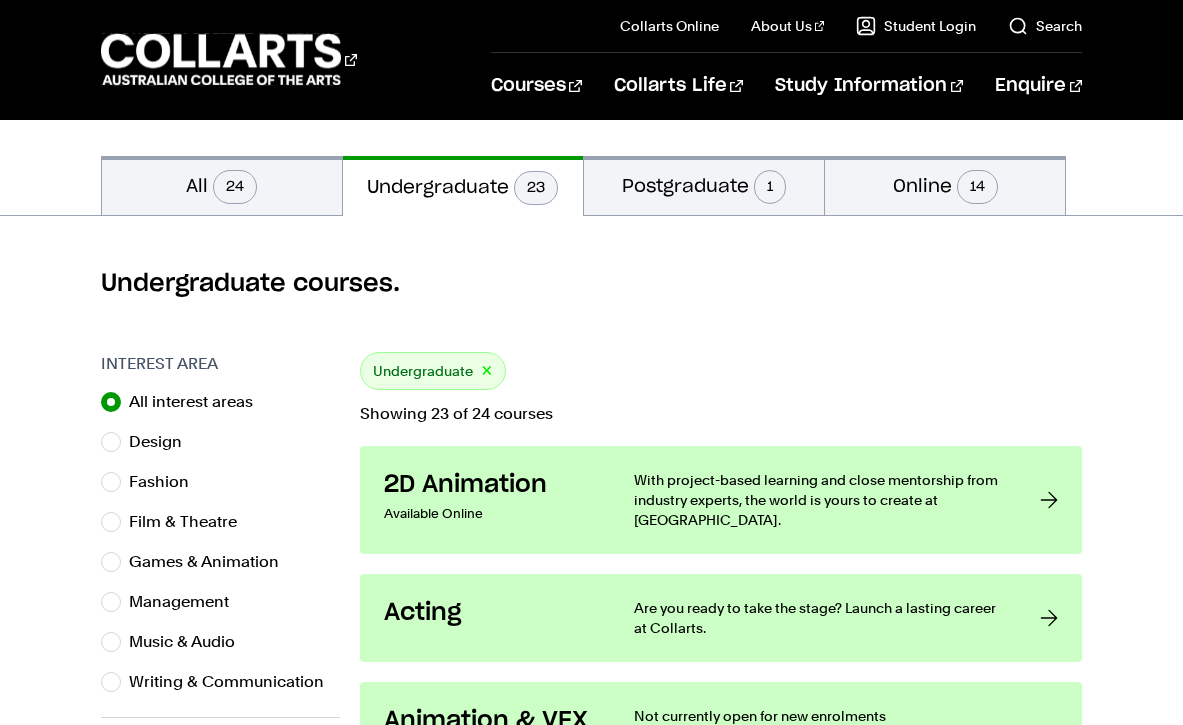scroll, scrollTop: 418, scrollLeft: 0, axis: vertical 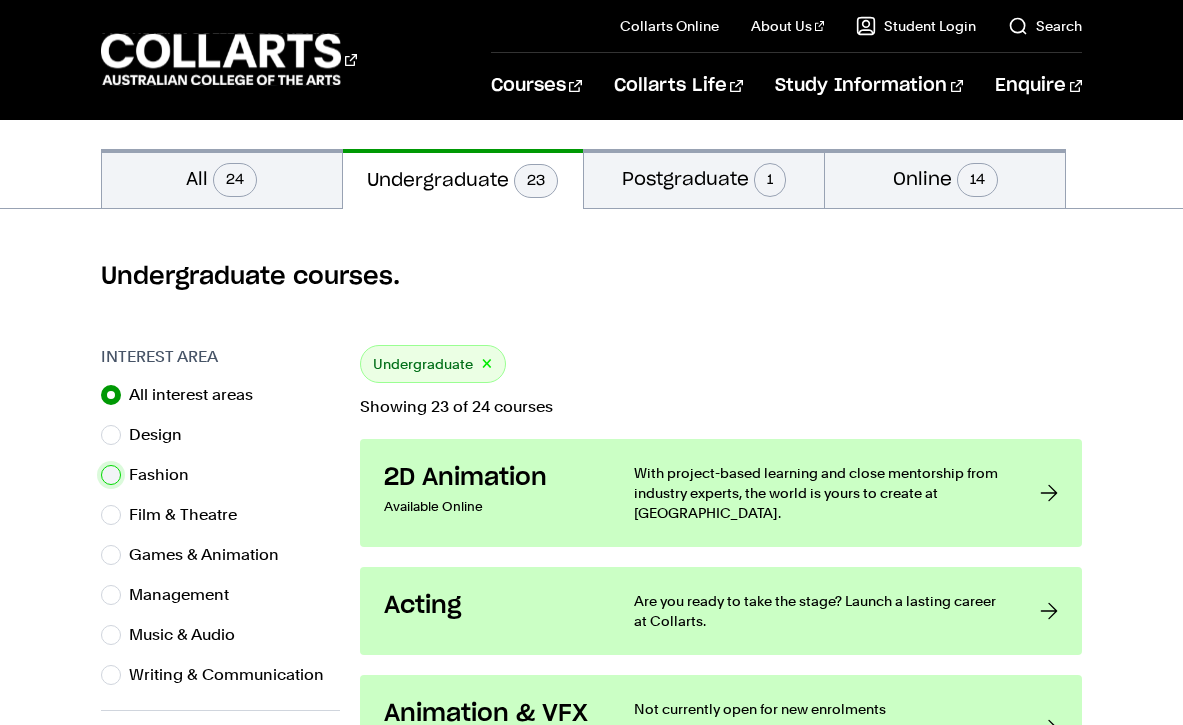 click on "Fashion" at bounding box center (111, 475) 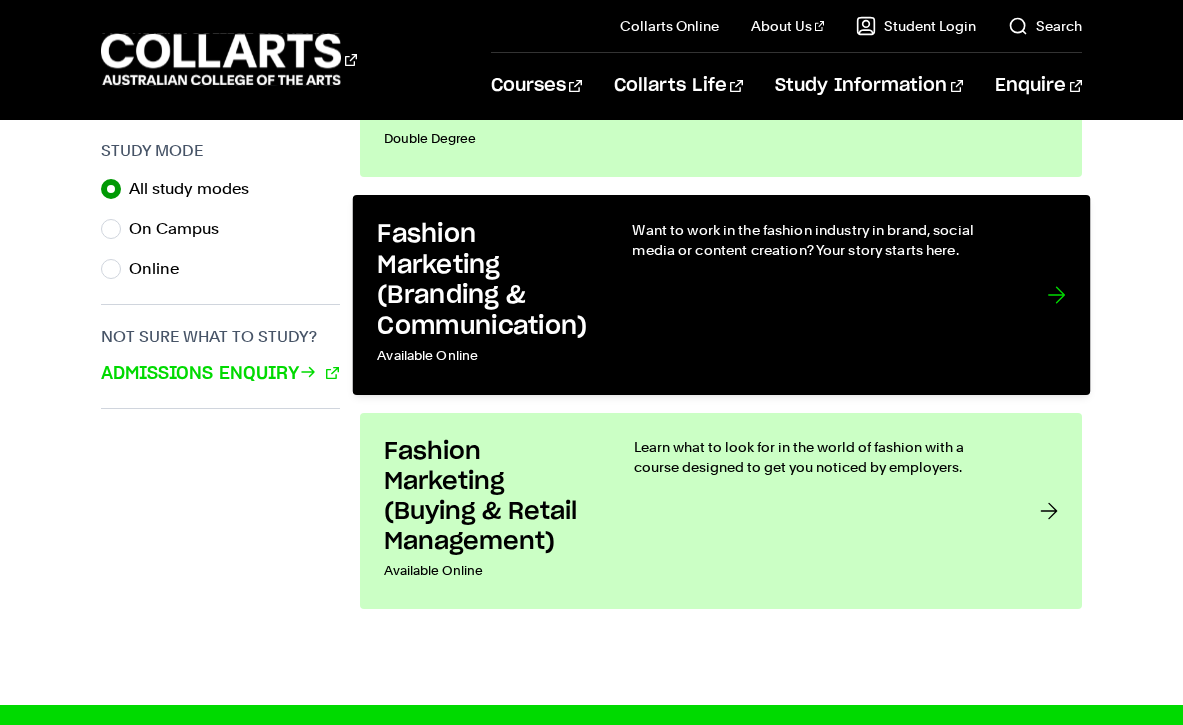scroll, scrollTop: 1273, scrollLeft: 0, axis: vertical 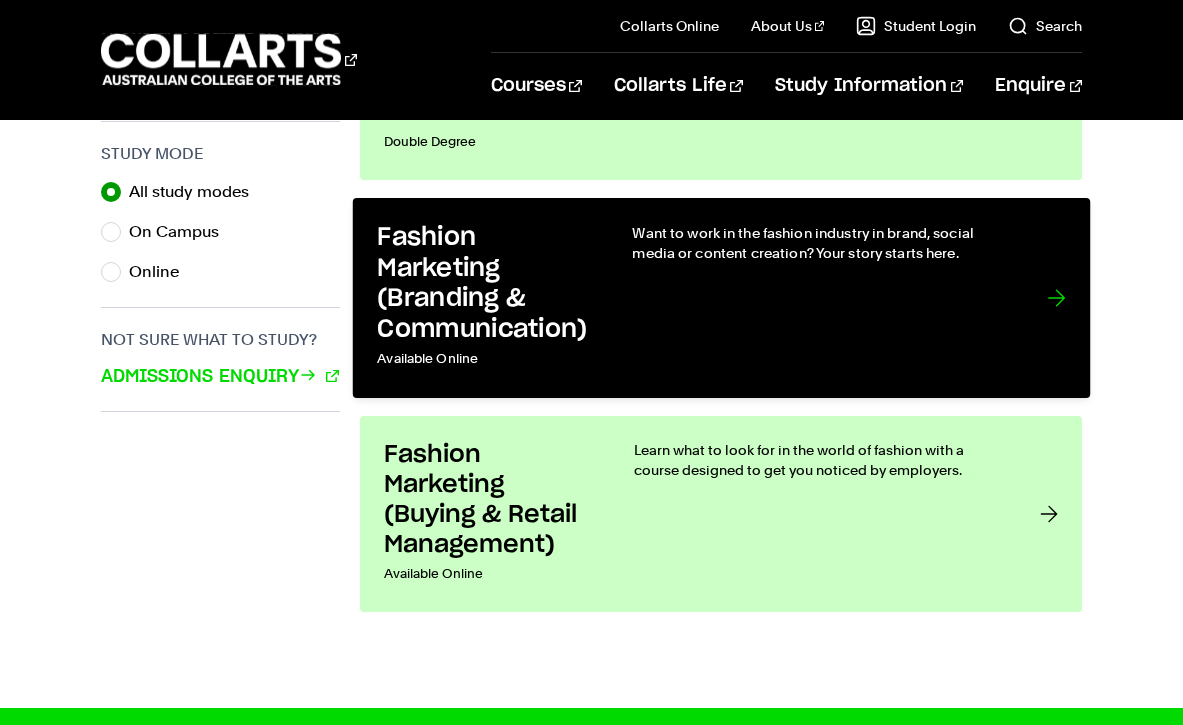click on "Want to work in the fashion industry in brand, social media or content creation? Your story starts here." at bounding box center (819, 297) 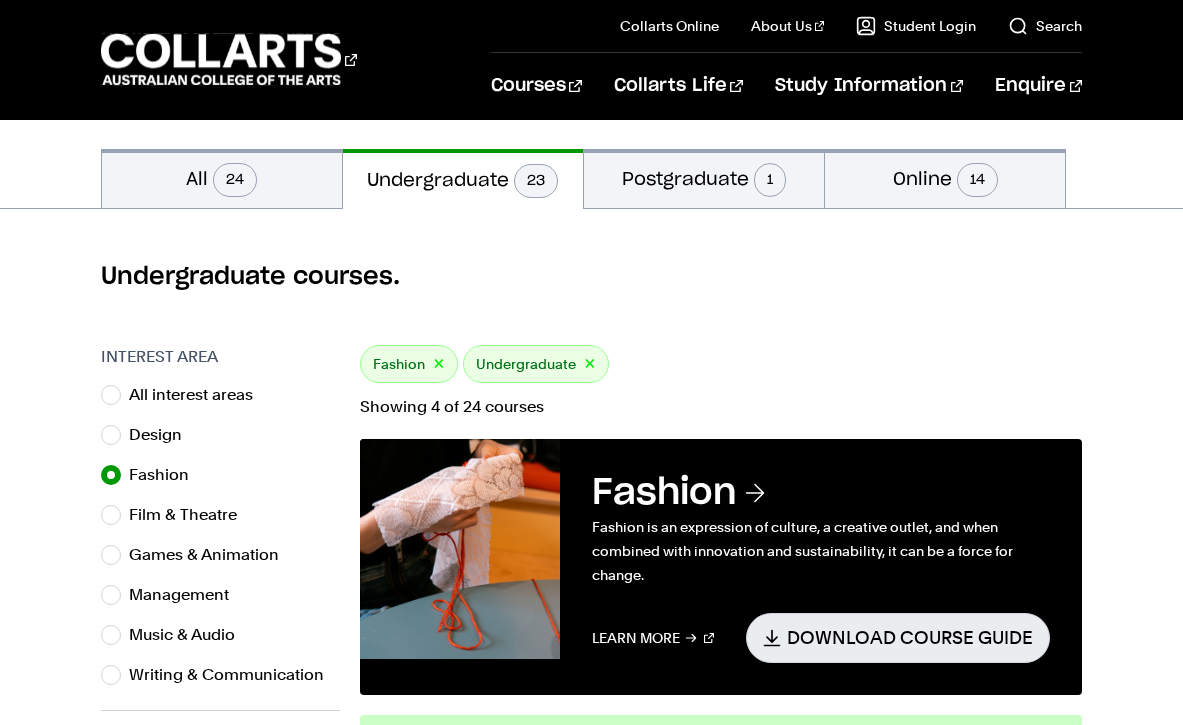 scroll, scrollTop: 106, scrollLeft: 0, axis: vertical 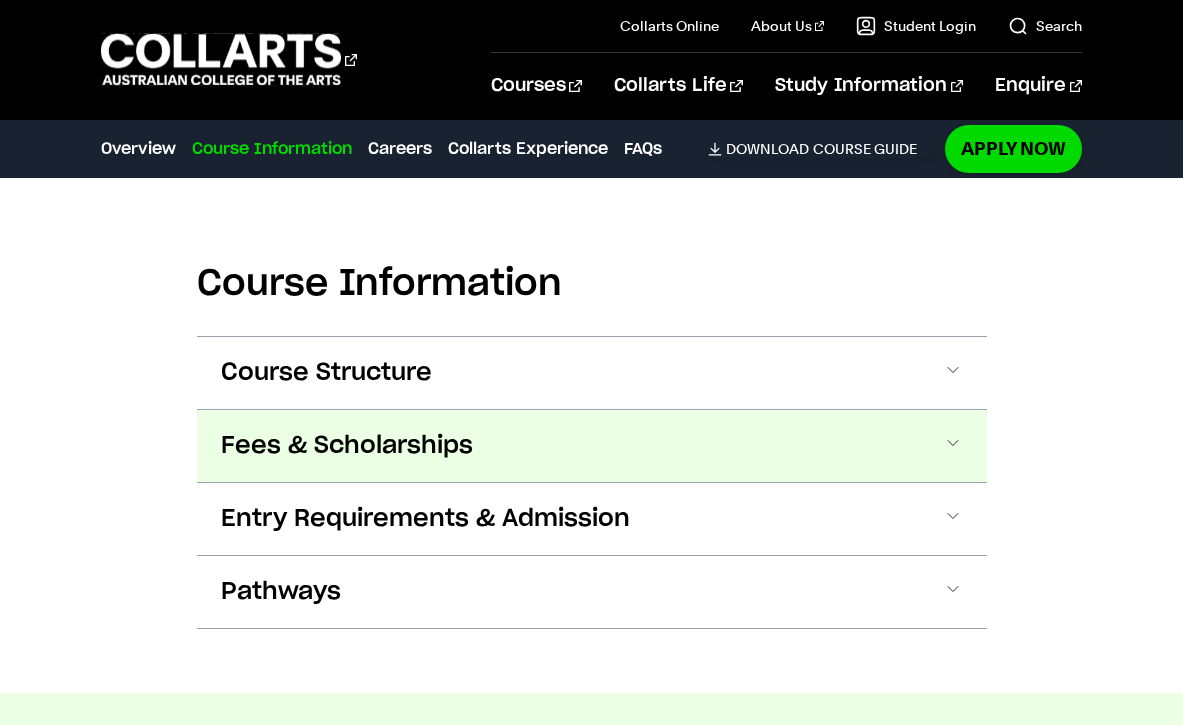click on "Fees & Scholarships" at bounding box center (592, 446) 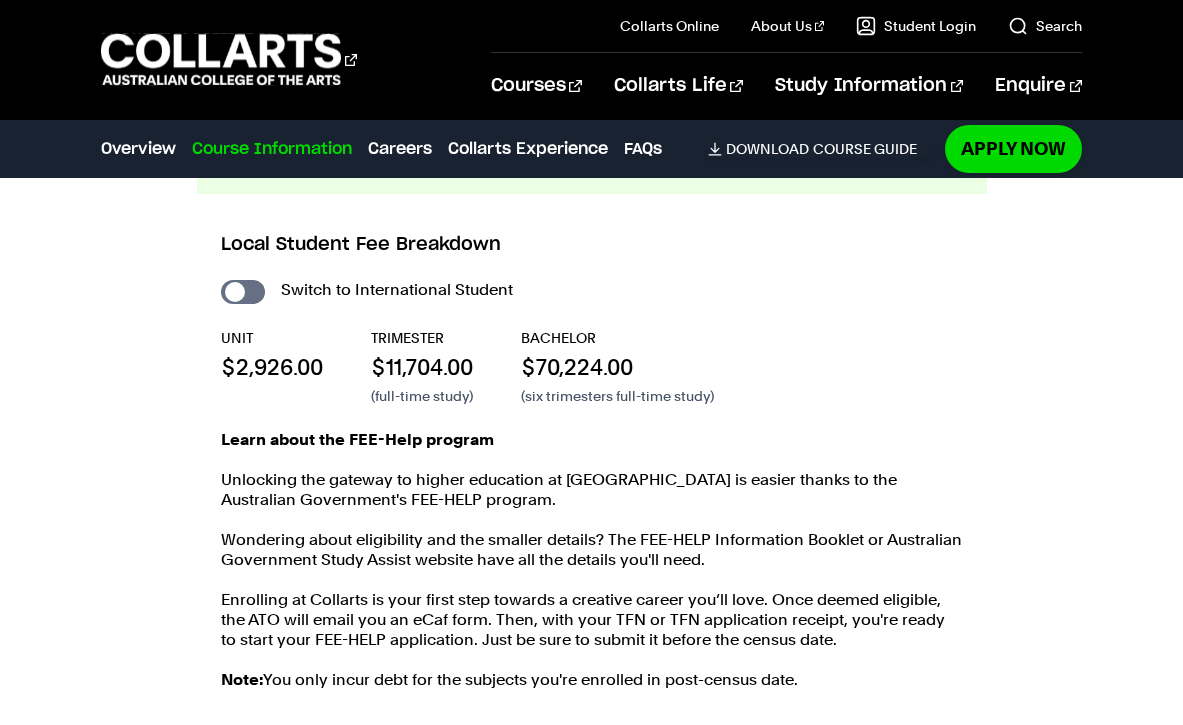 scroll, scrollTop: 2562, scrollLeft: 0, axis: vertical 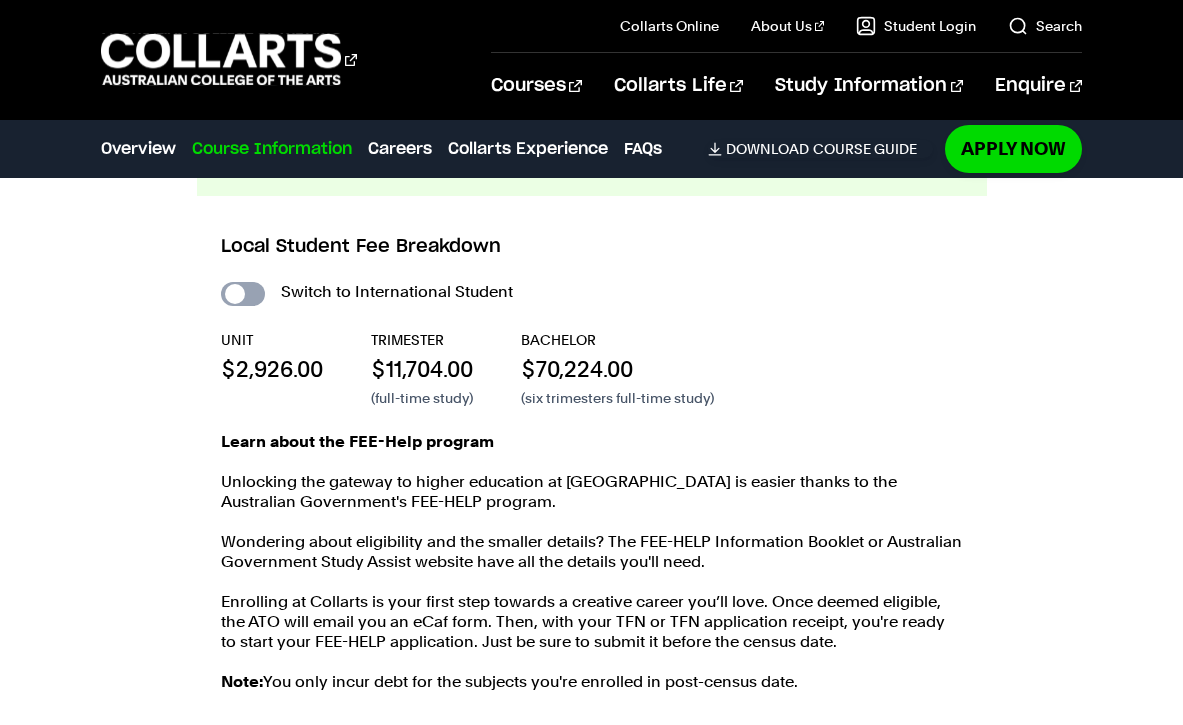 click on "International Student" at bounding box center (243, 294) 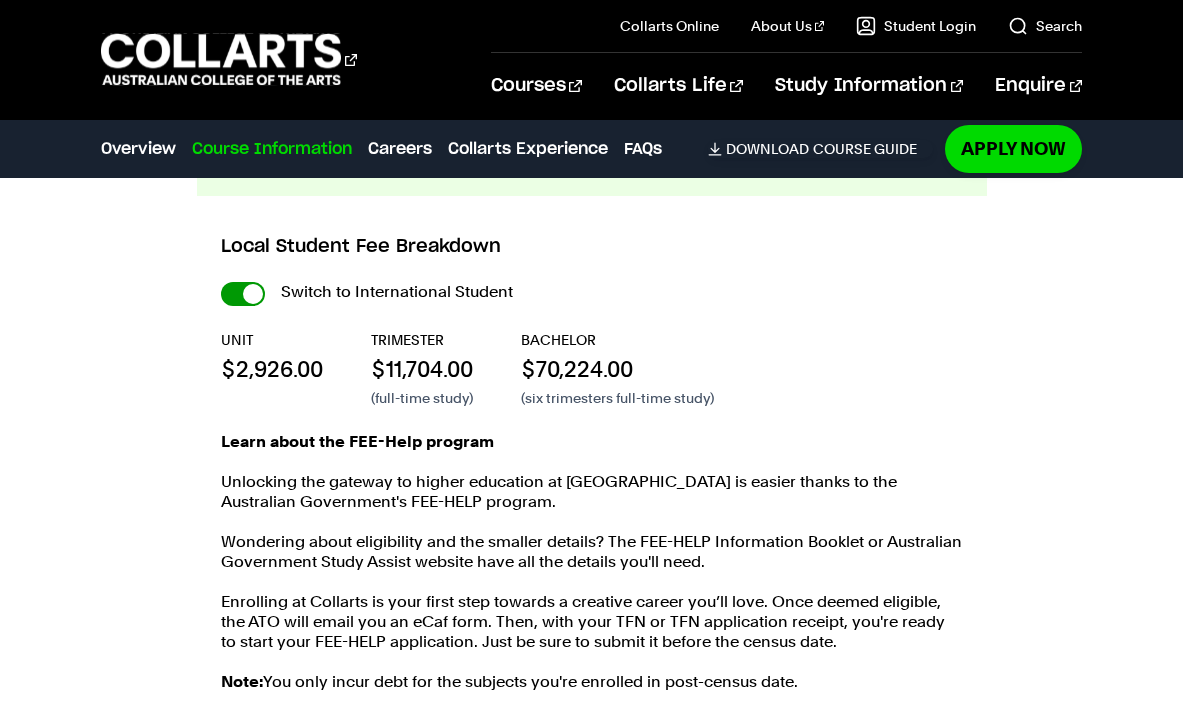 checkbox on "true" 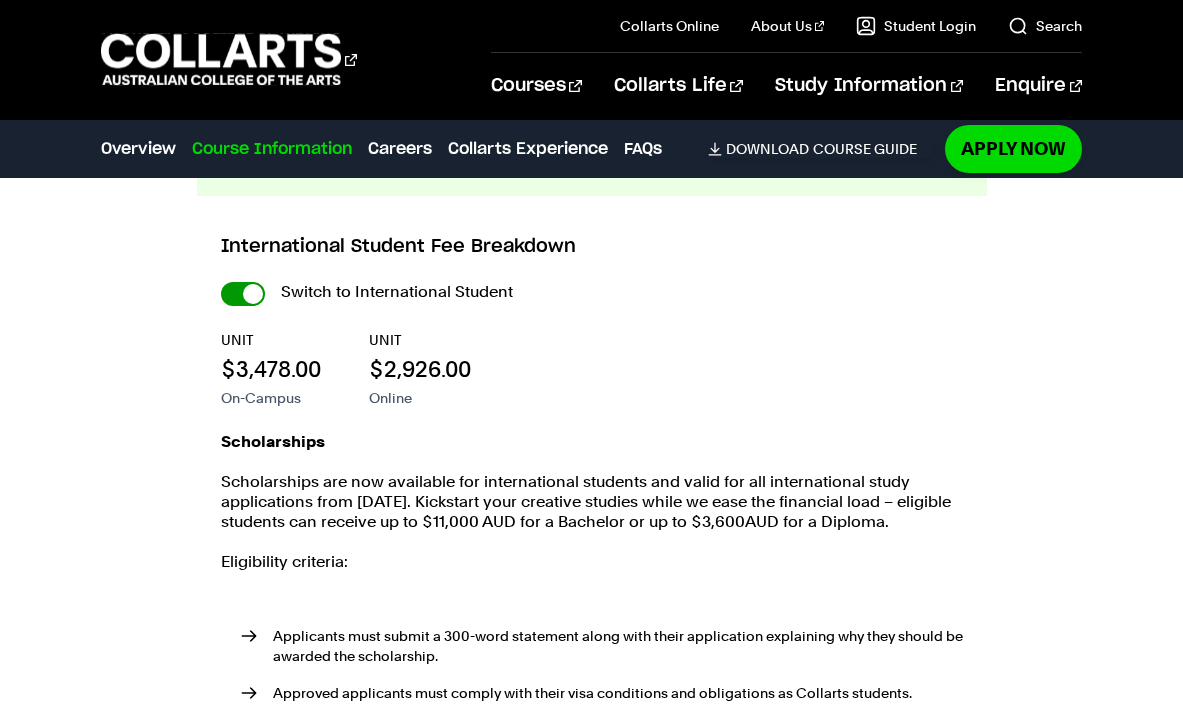 click on "International Student" at bounding box center (0, 0) 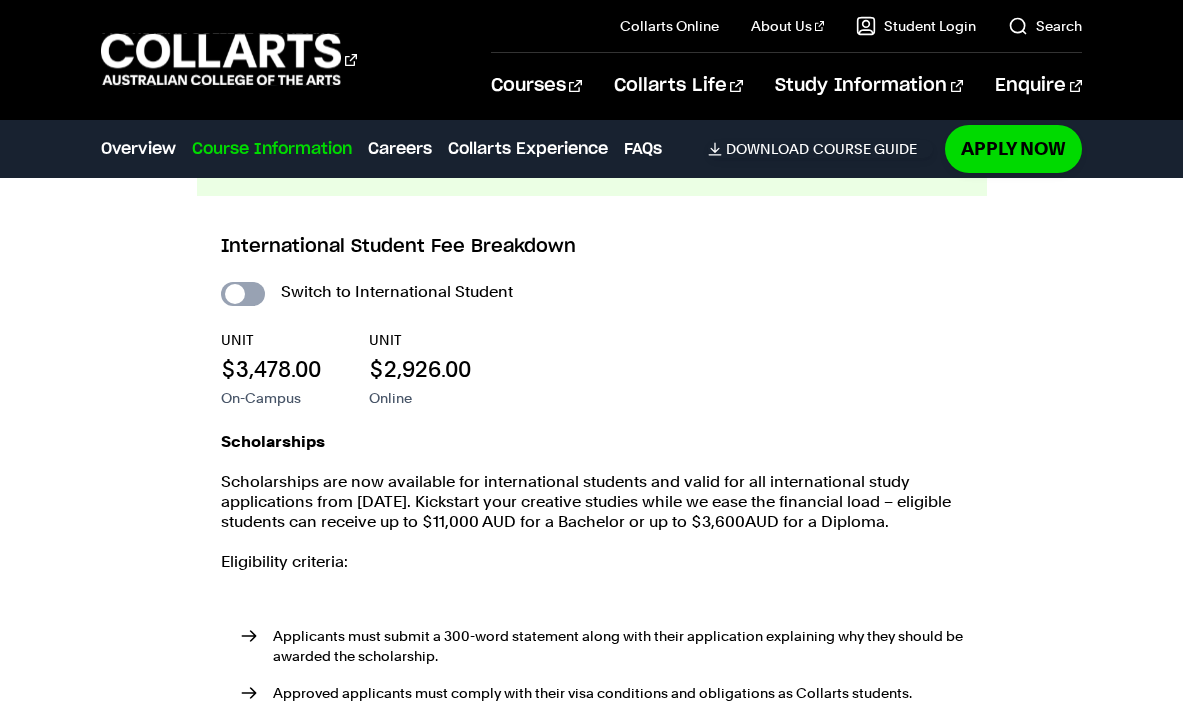 checkbox on "false" 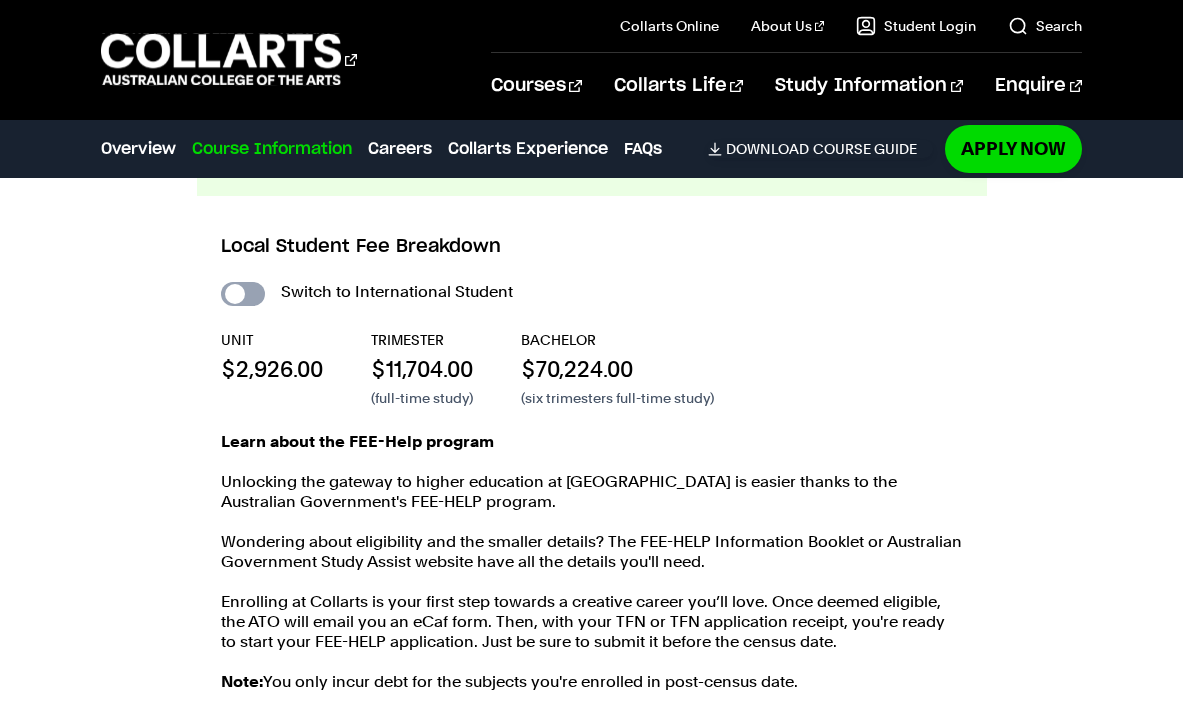 click on "International Student" at bounding box center (243, 294) 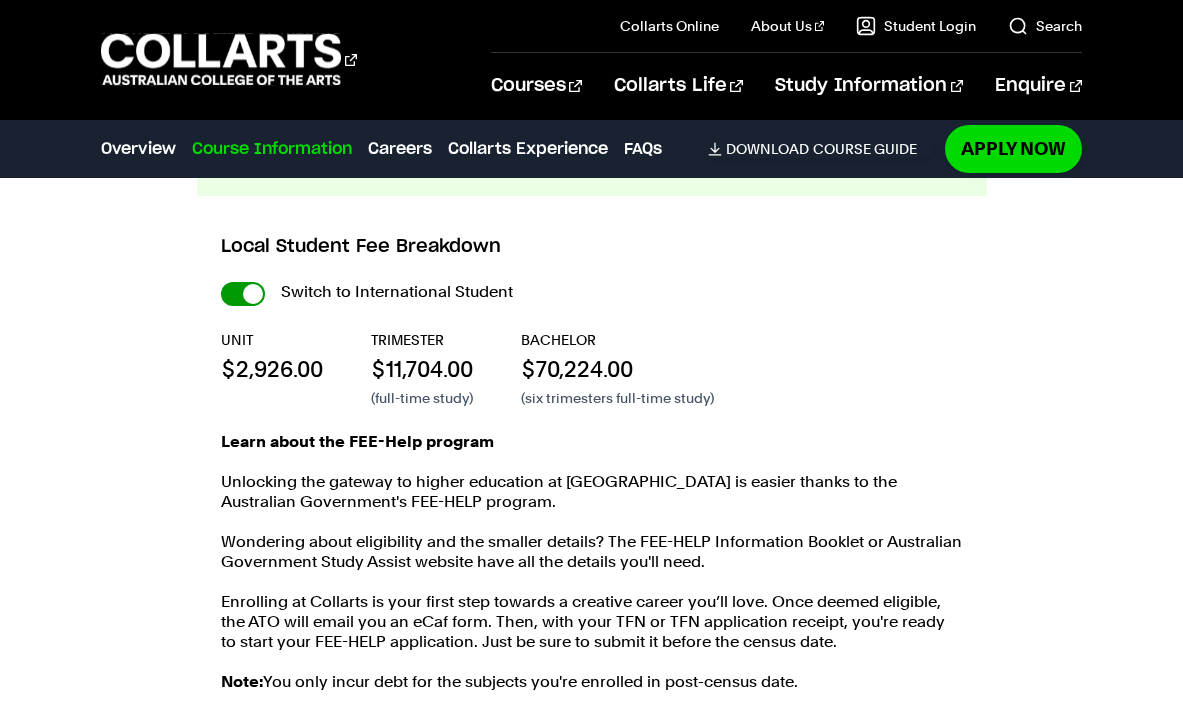 checkbox on "true" 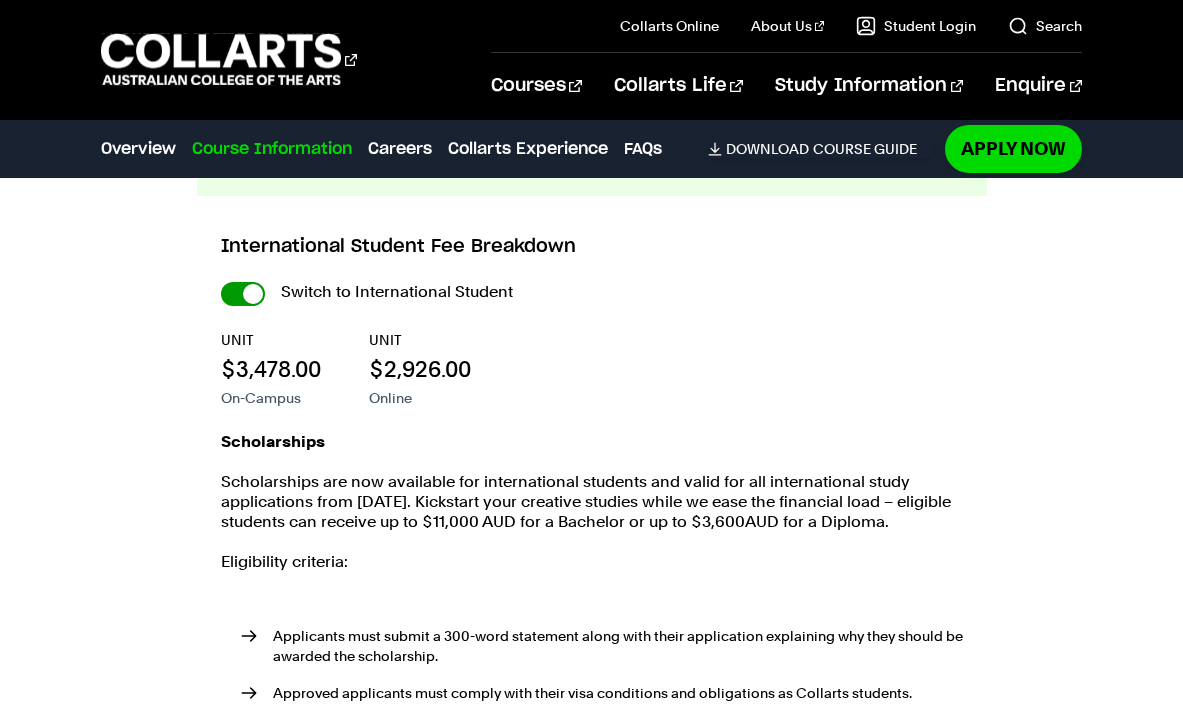 click on "International Student" at bounding box center (0, 0) 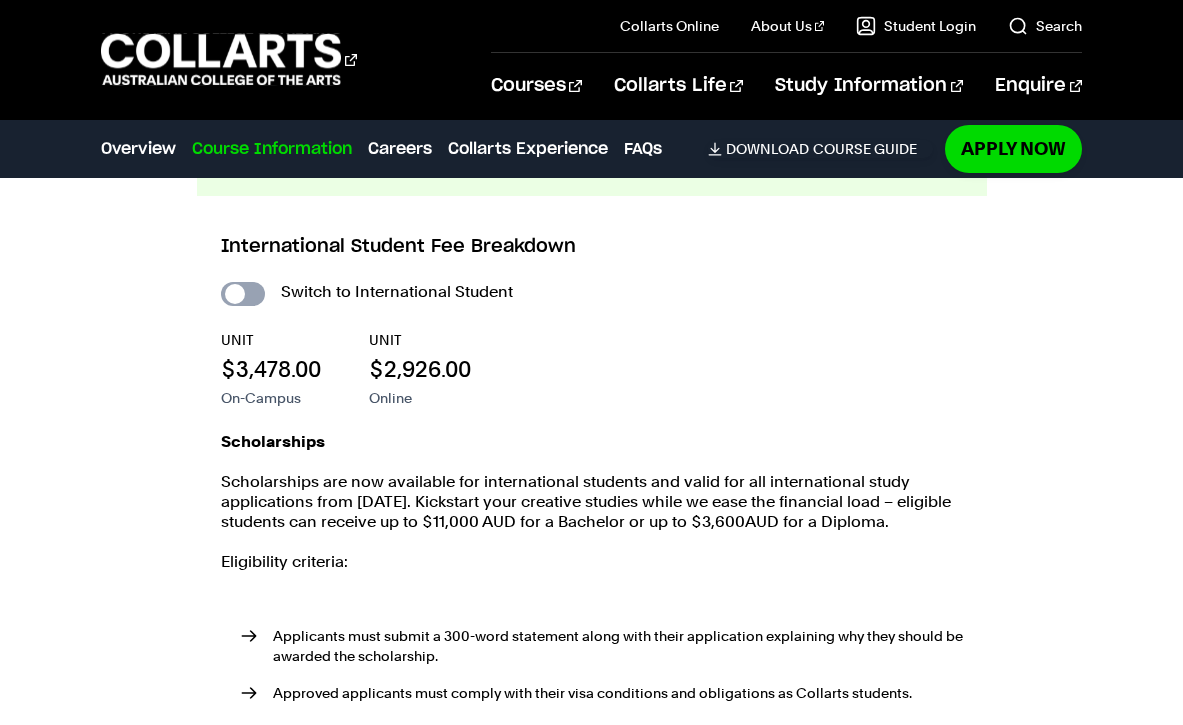 checkbox on "false" 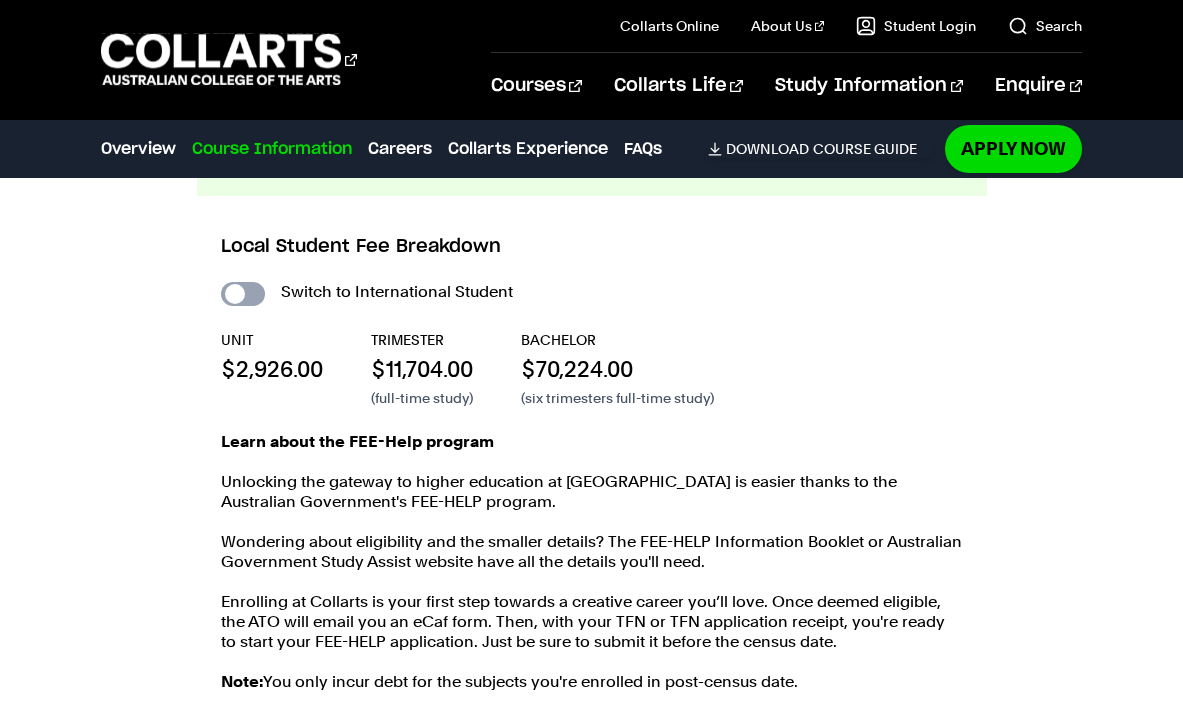 click on "International Student" at bounding box center (243, 294) 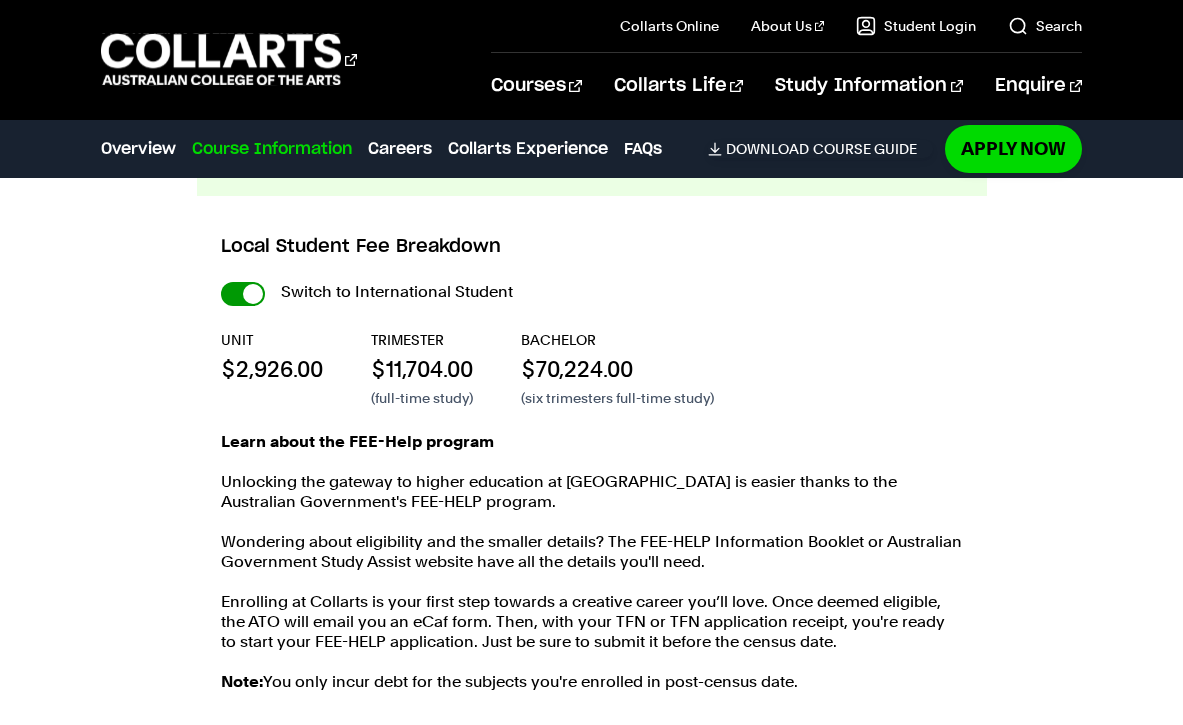 checkbox on "true" 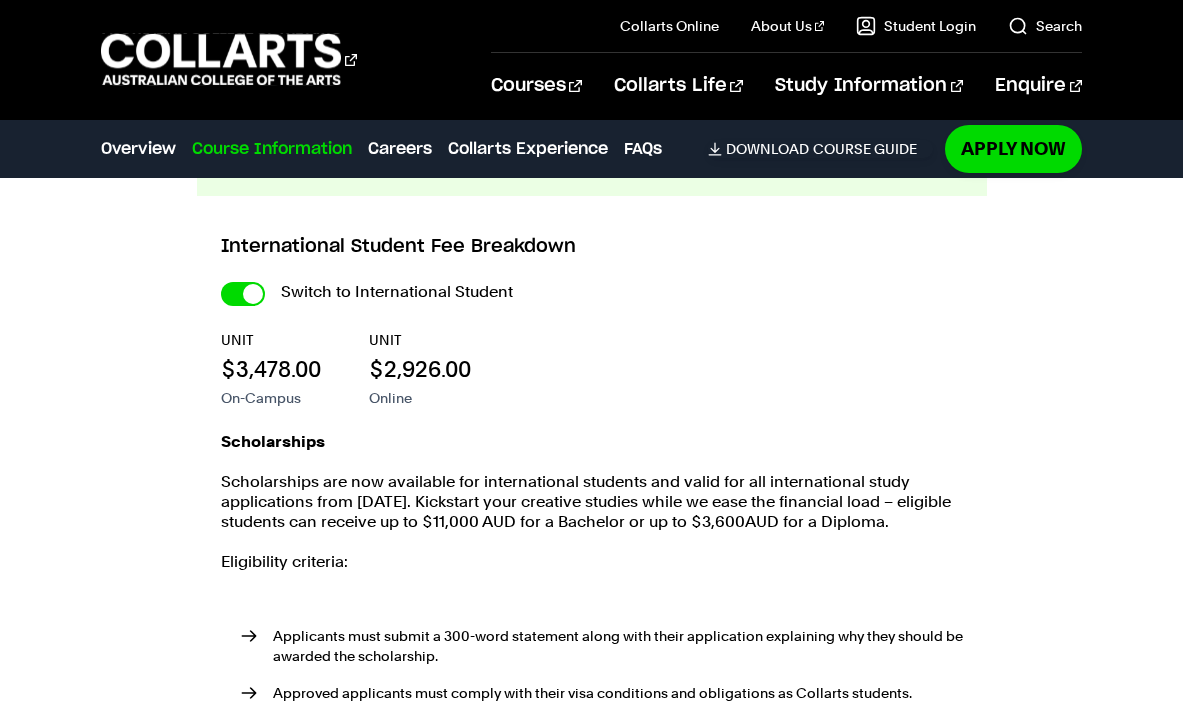 click on "International Student" at bounding box center (0, 0) 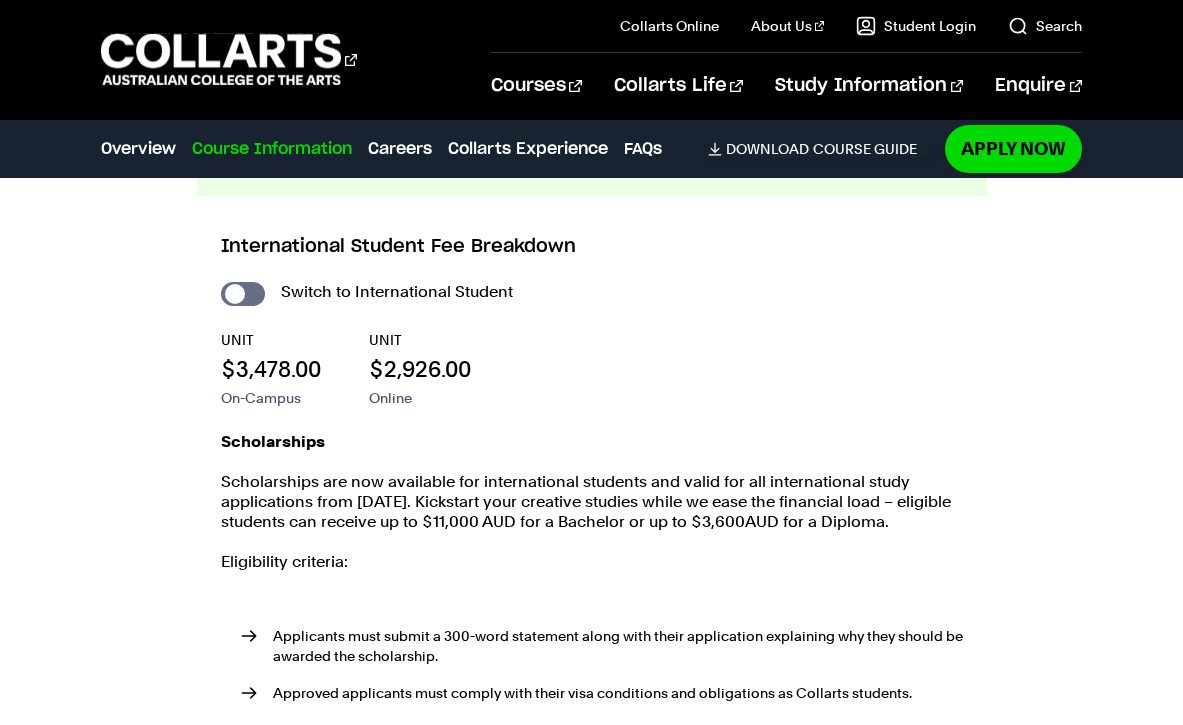checkbox on "false" 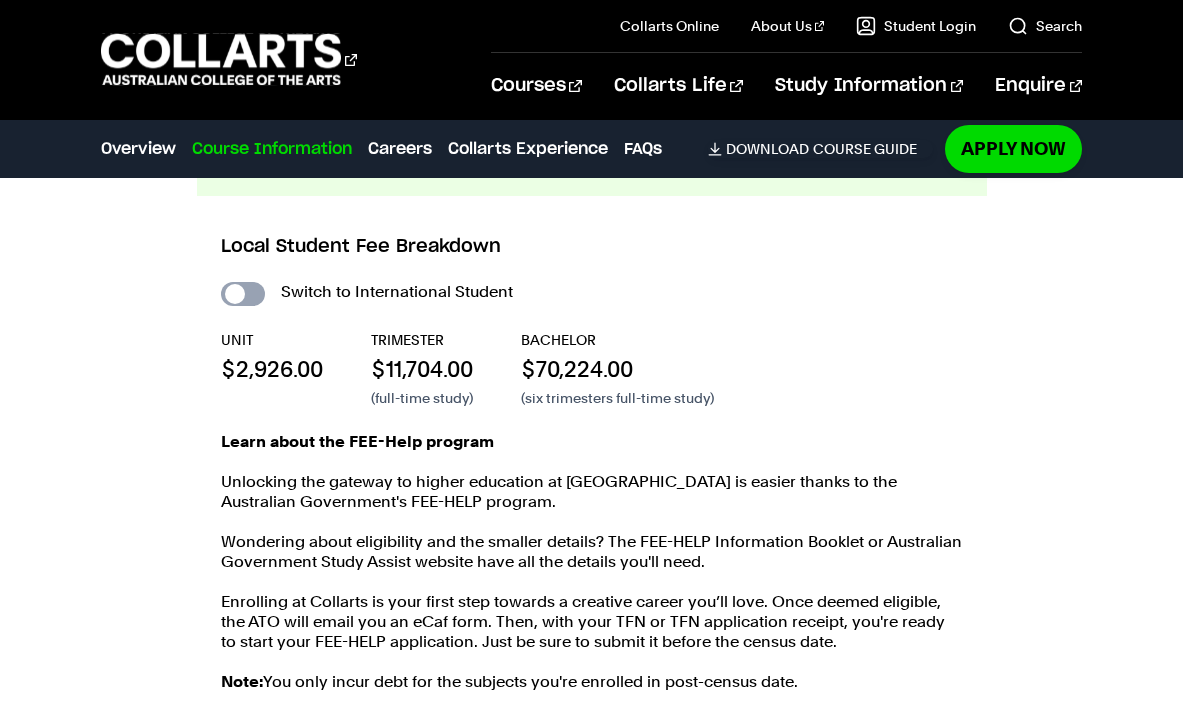 click on "International Student" at bounding box center [243, 294] 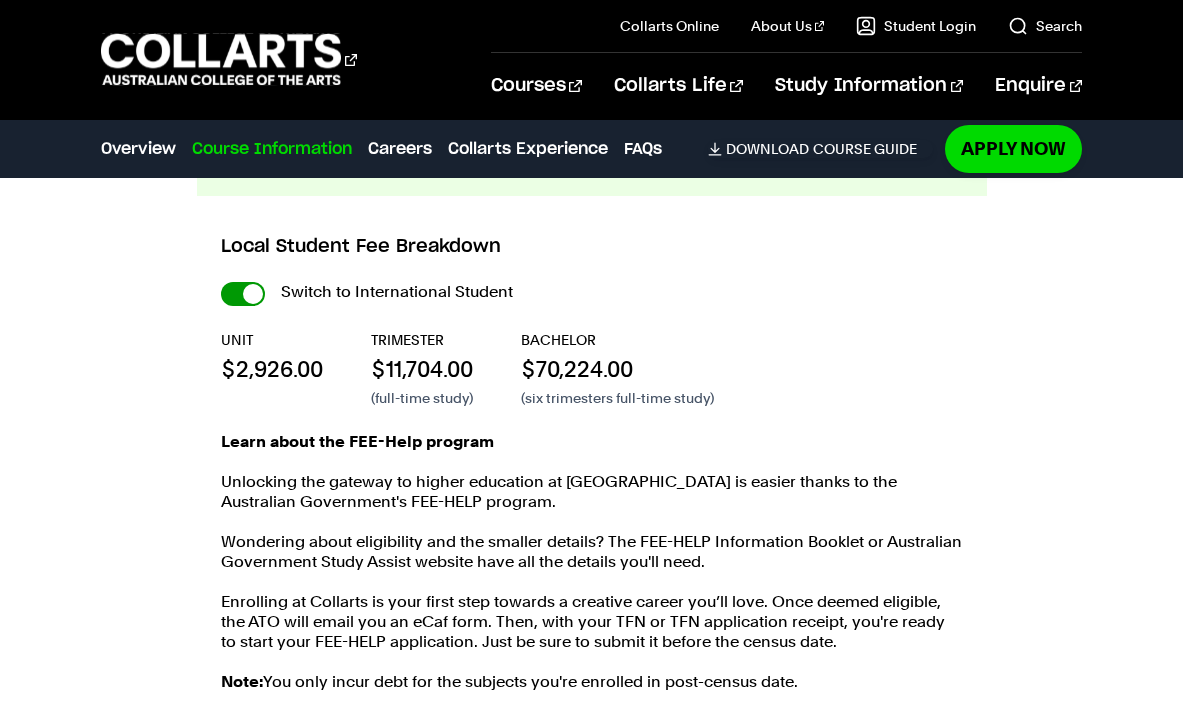checkbox on "true" 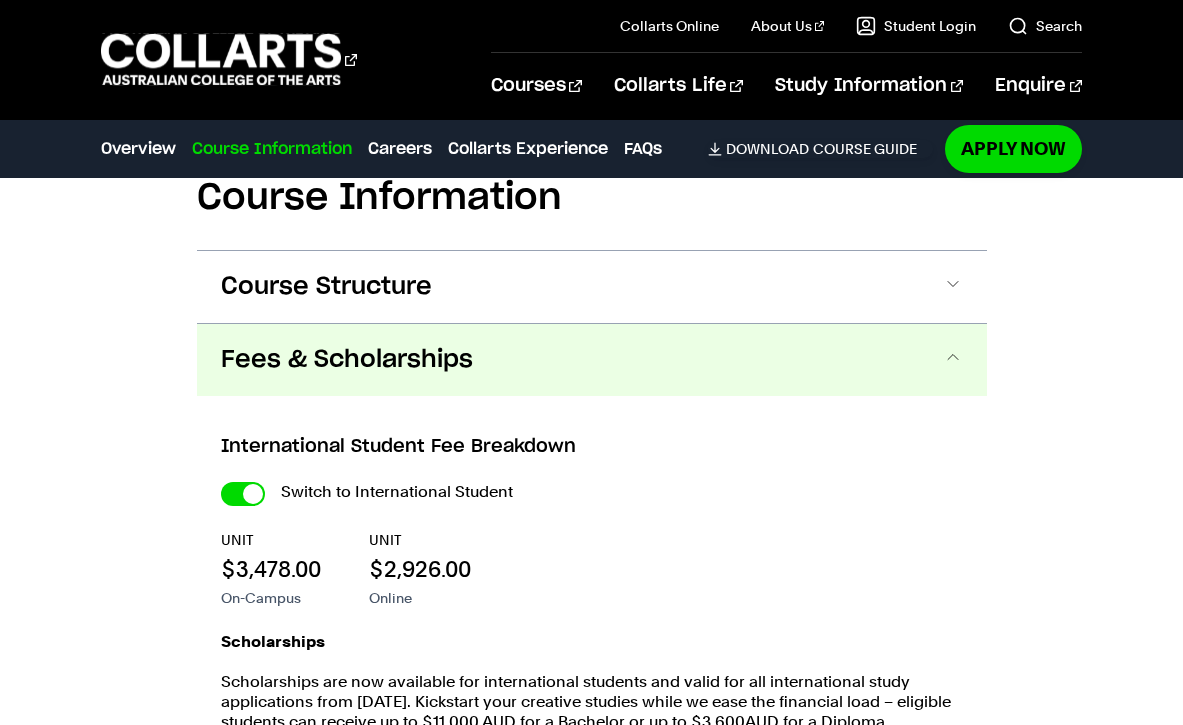 scroll, scrollTop: 2363, scrollLeft: 0, axis: vertical 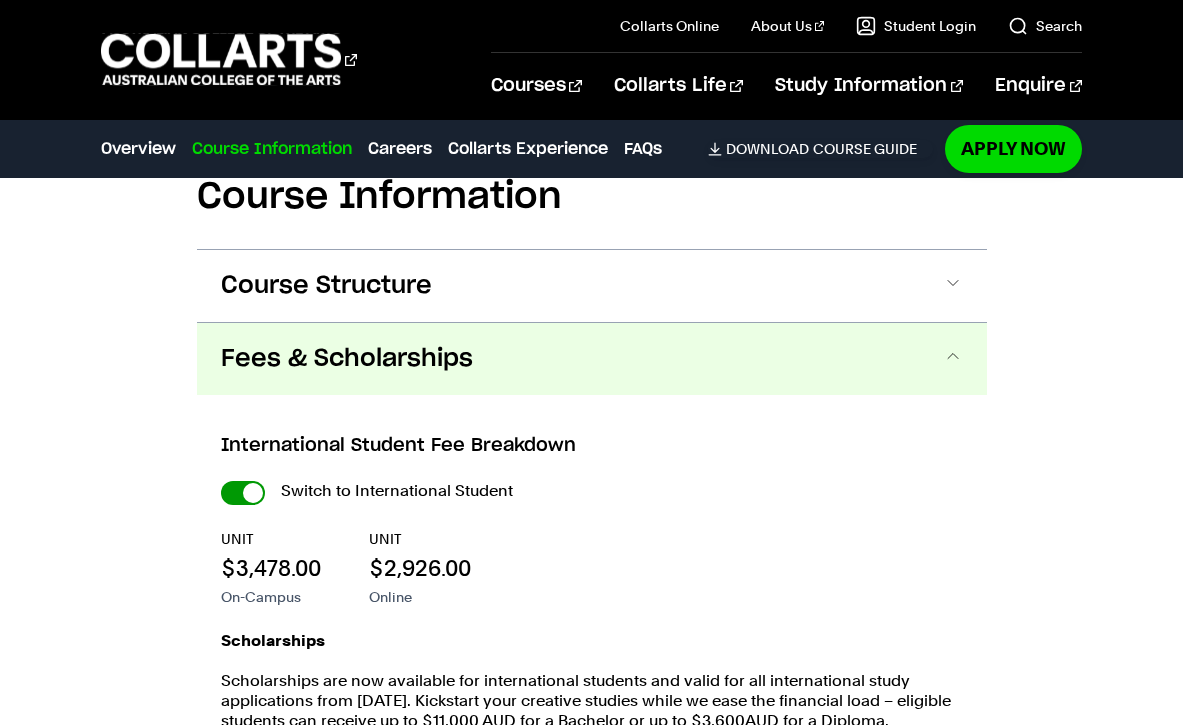 click on "International Student" at bounding box center [0, 0] 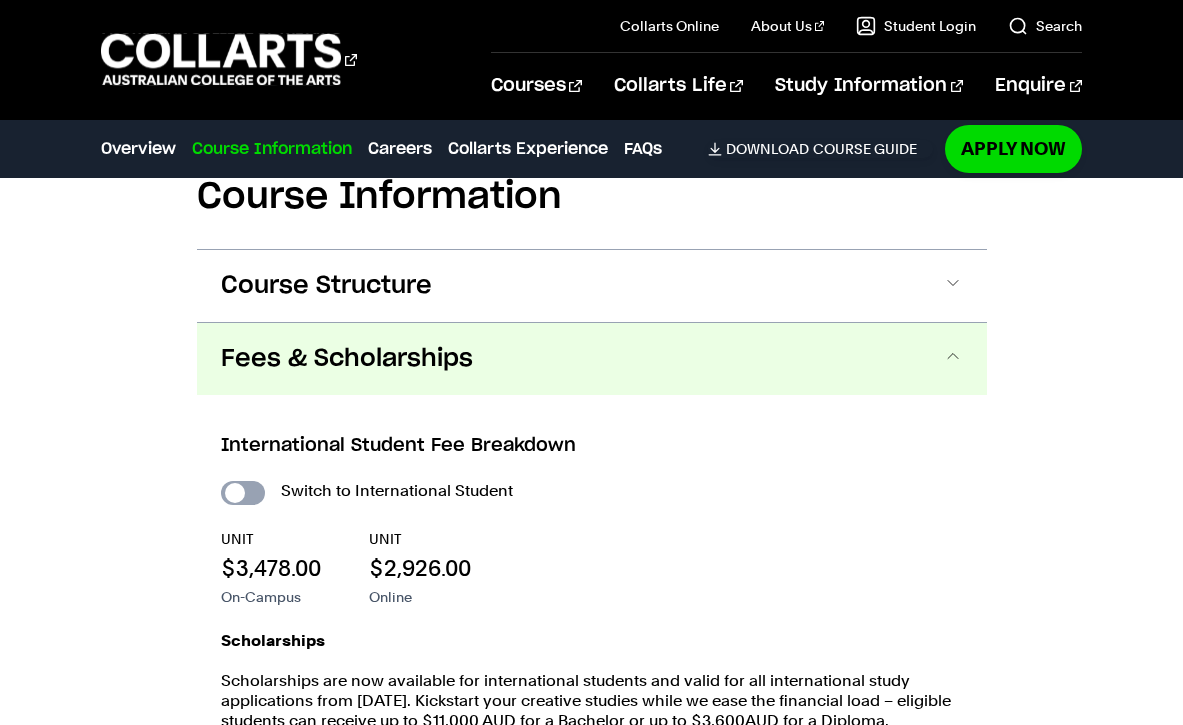 checkbox on "false" 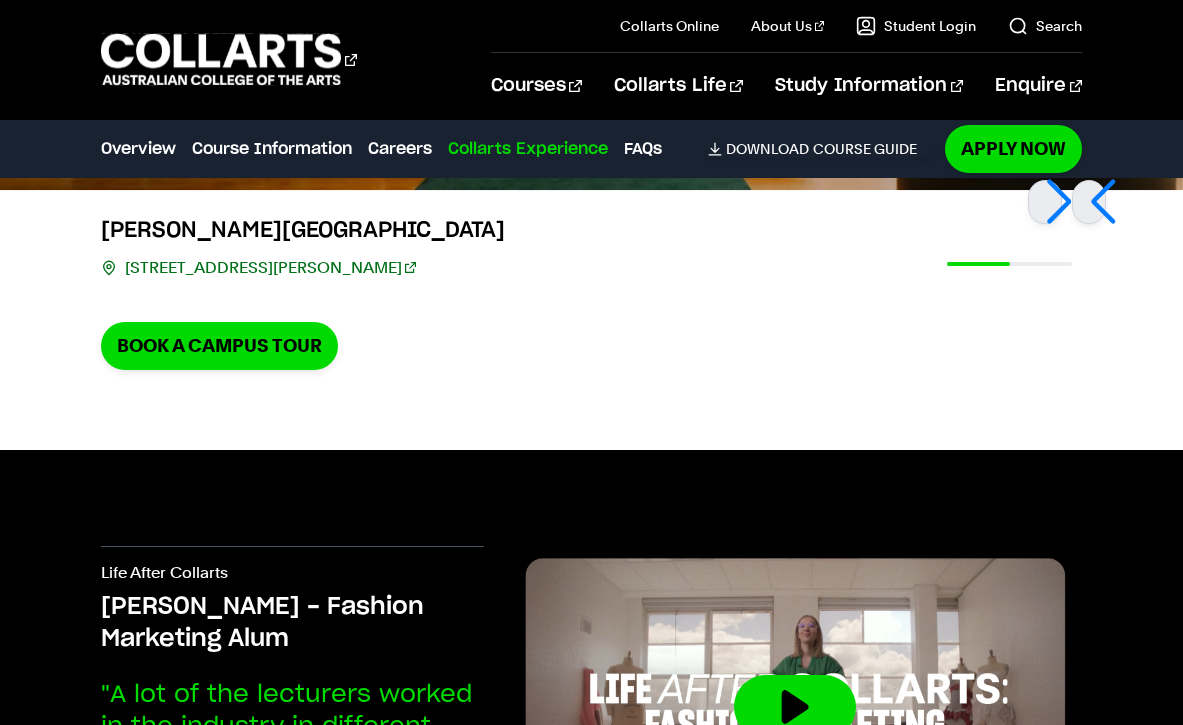 scroll, scrollTop: 5178, scrollLeft: 0, axis: vertical 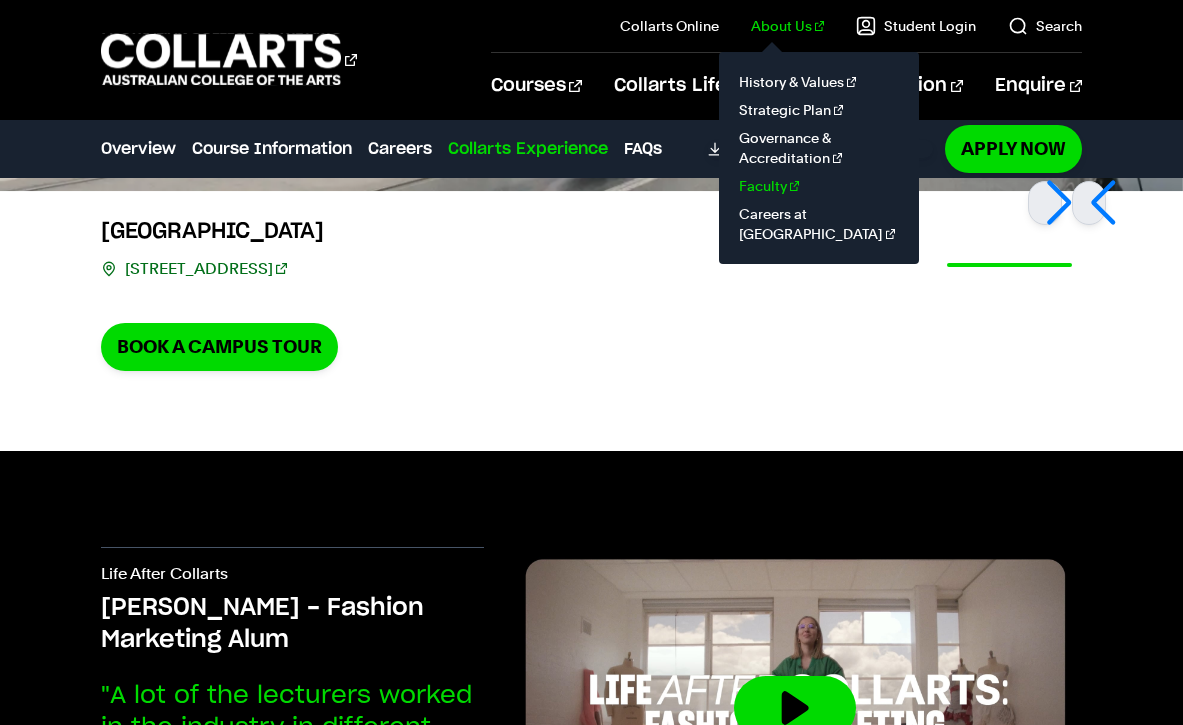 click on "Faculty" at bounding box center (819, 186) 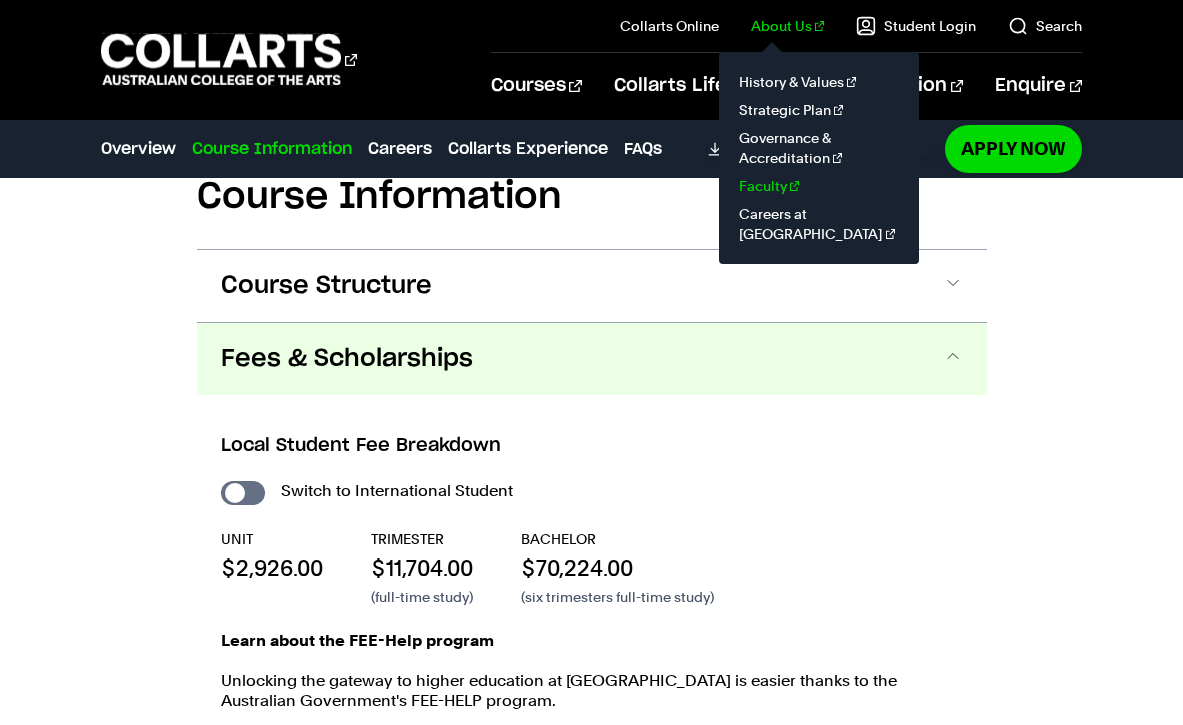 scroll, scrollTop: 2562, scrollLeft: 0, axis: vertical 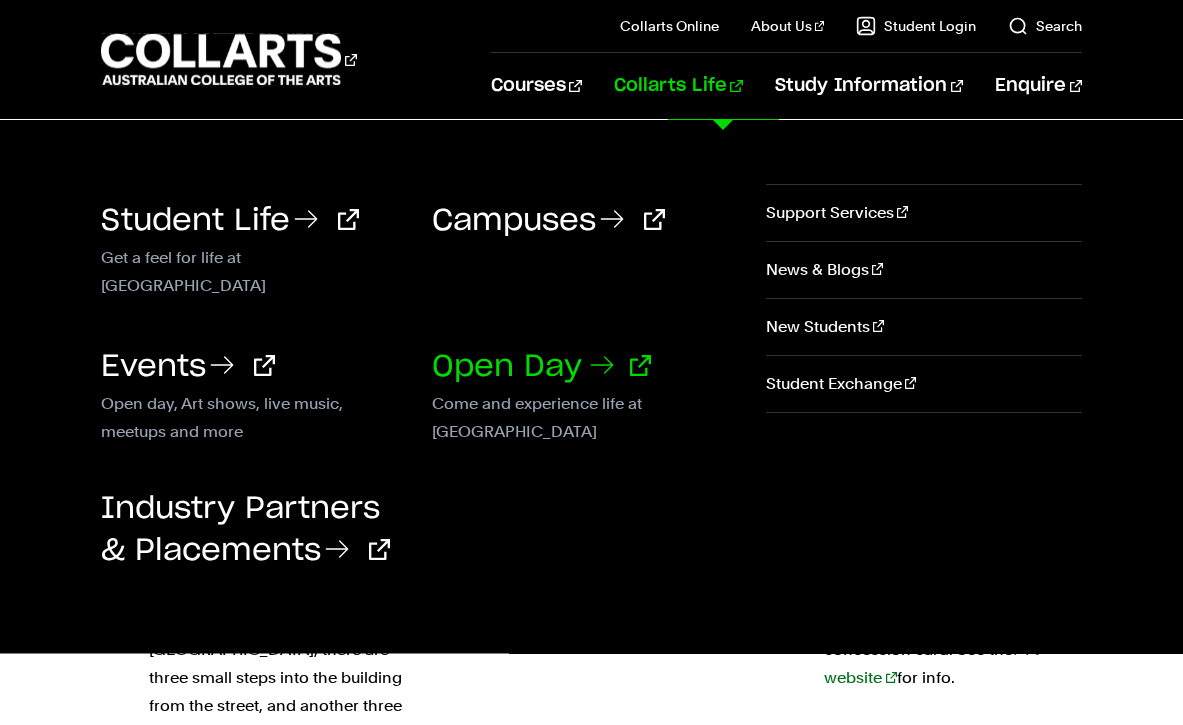 click on "Open Day" at bounding box center [541, 367] 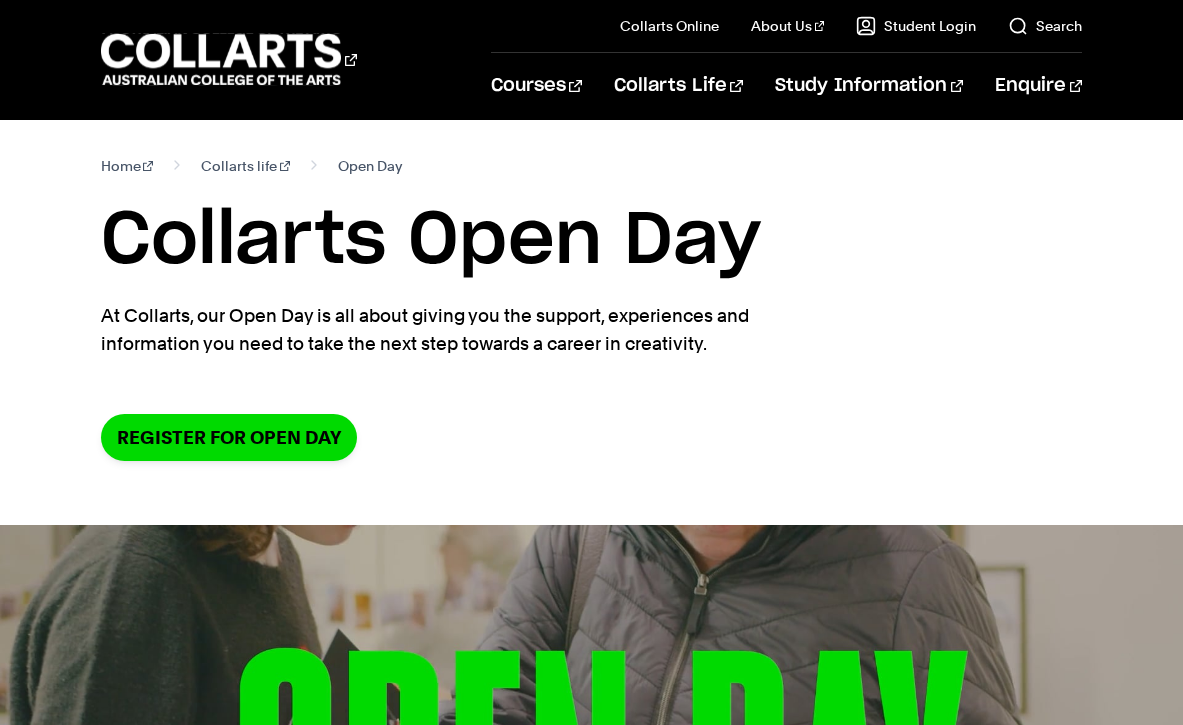 scroll, scrollTop: 0, scrollLeft: 0, axis: both 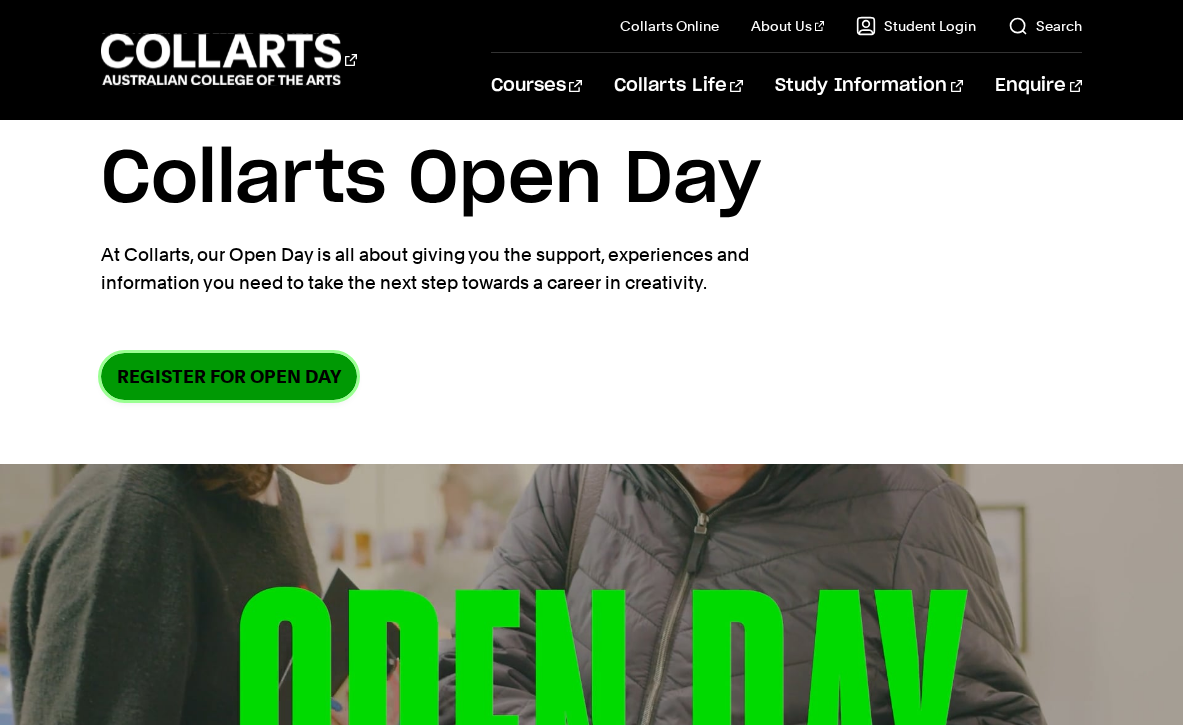 click on "Register for Open Day" at bounding box center [229, 376] 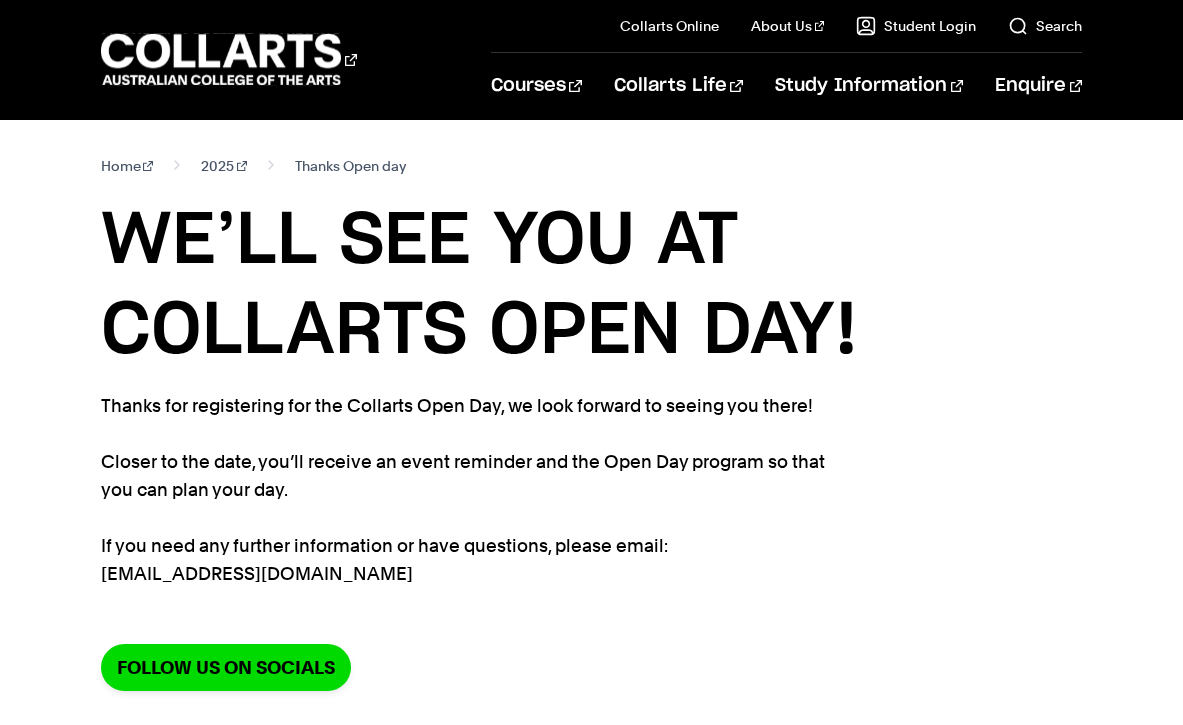 scroll, scrollTop: 0, scrollLeft: 0, axis: both 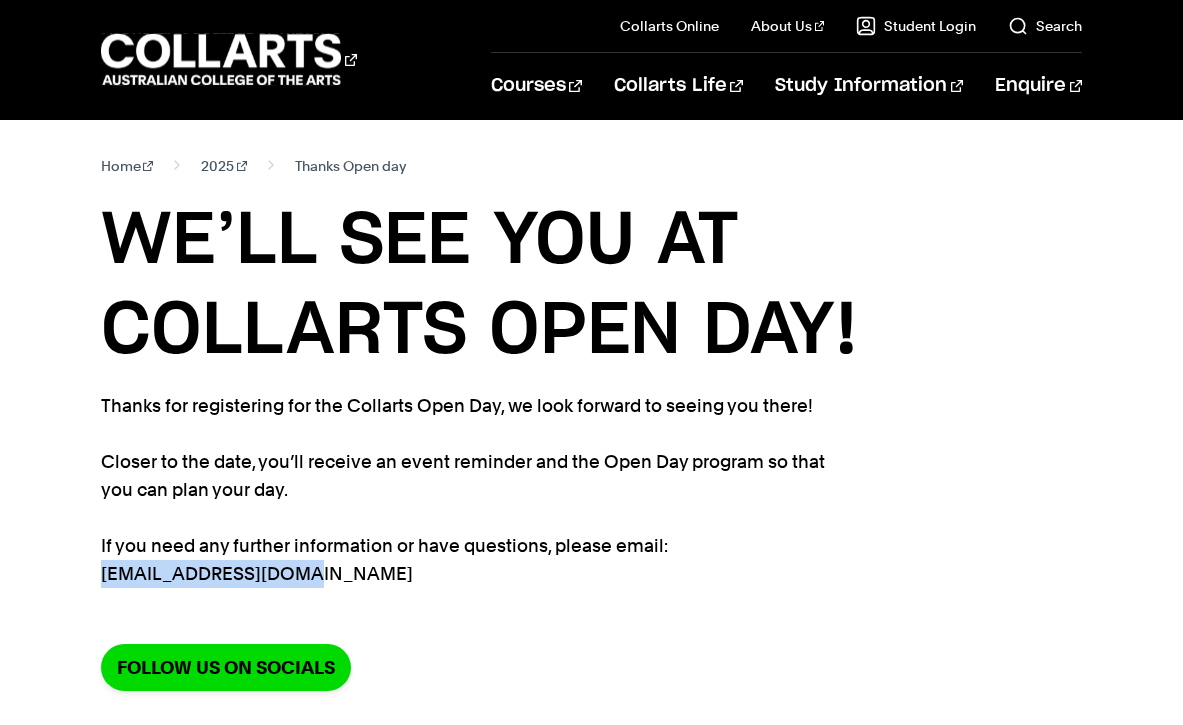 drag, startPoint x: 272, startPoint y: 578, endPoint x: 102, endPoint y: 577, distance: 170.00294 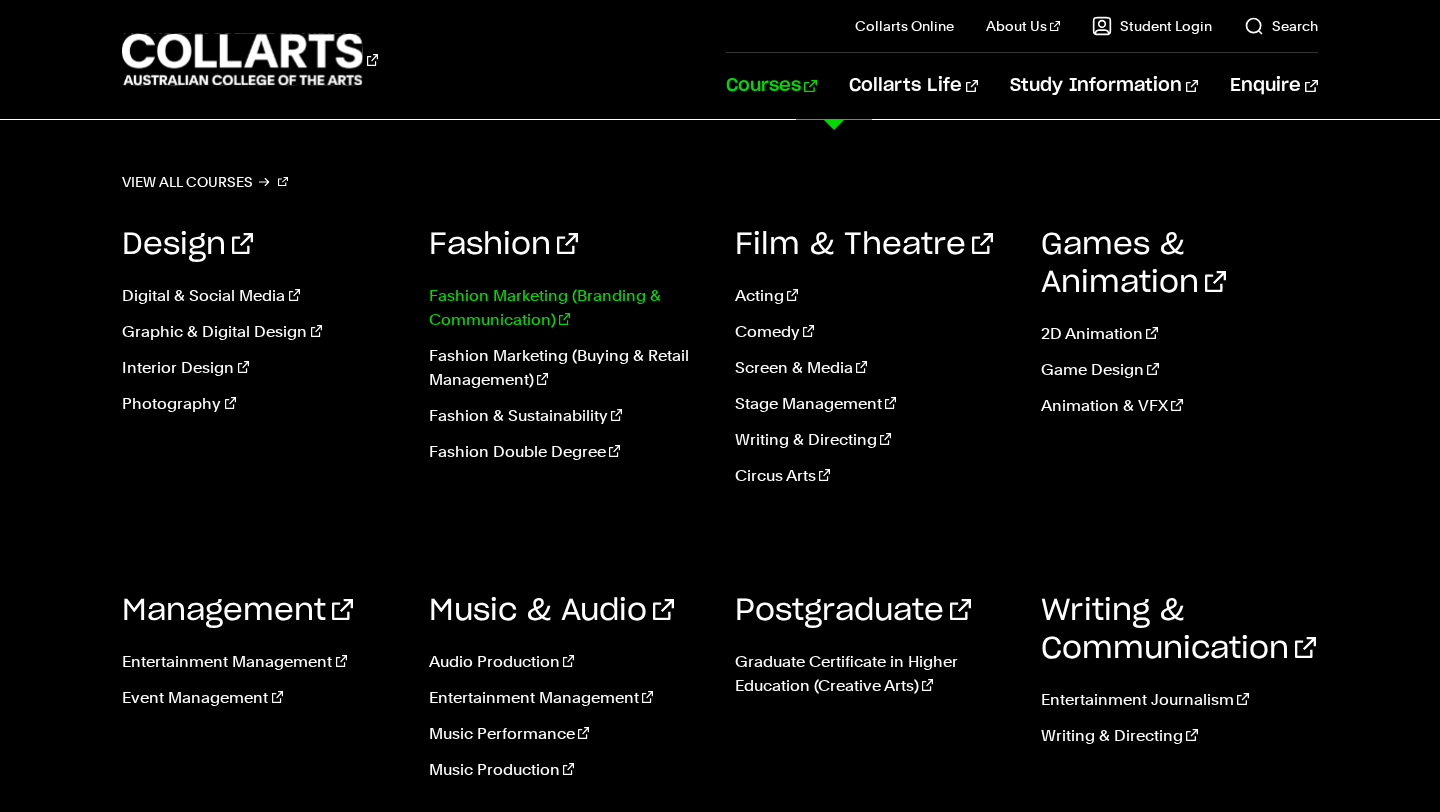 click on "Fashion Marketing (Branding & Communication)" at bounding box center (567, 308) 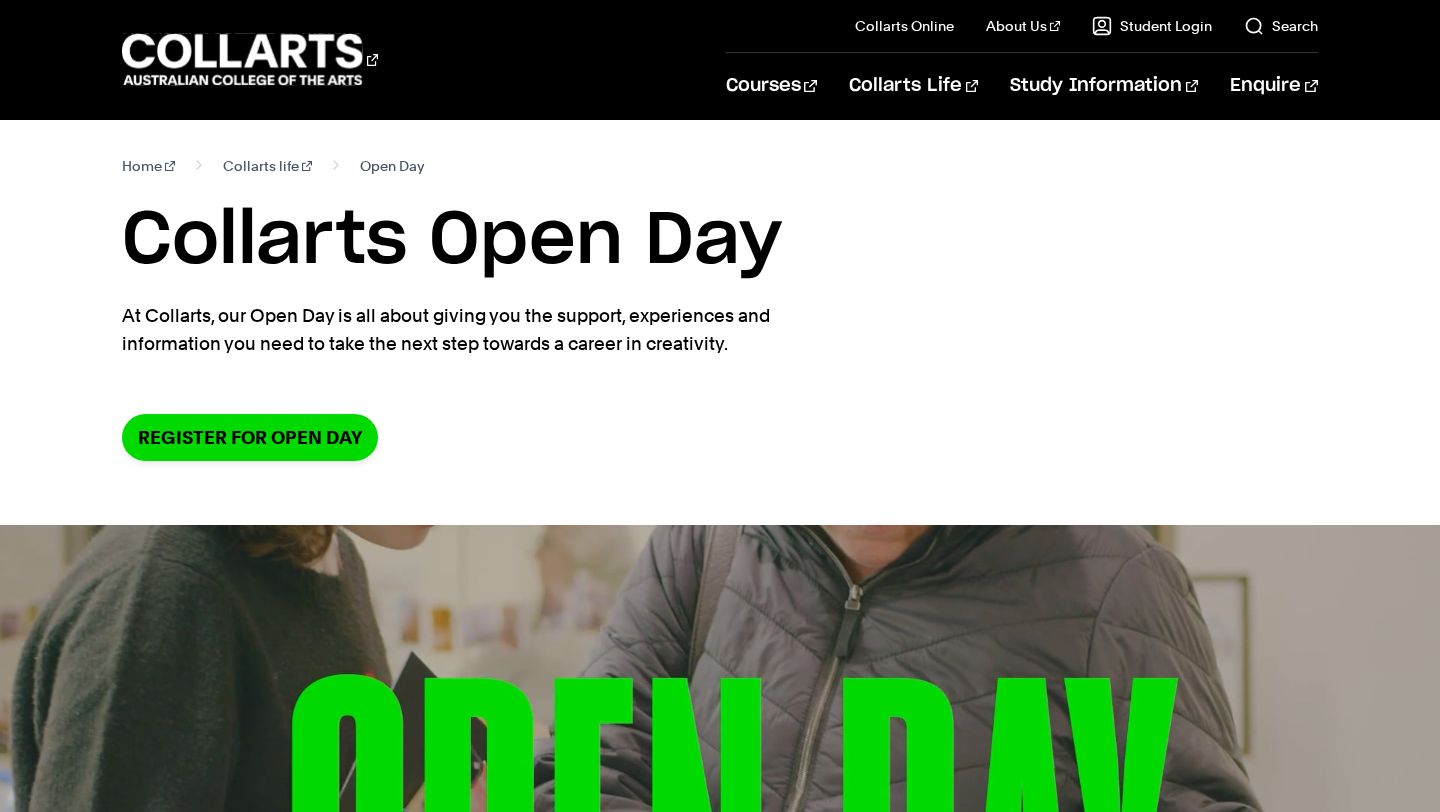 scroll, scrollTop: 169, scrollLeft: 0, axis: vertical 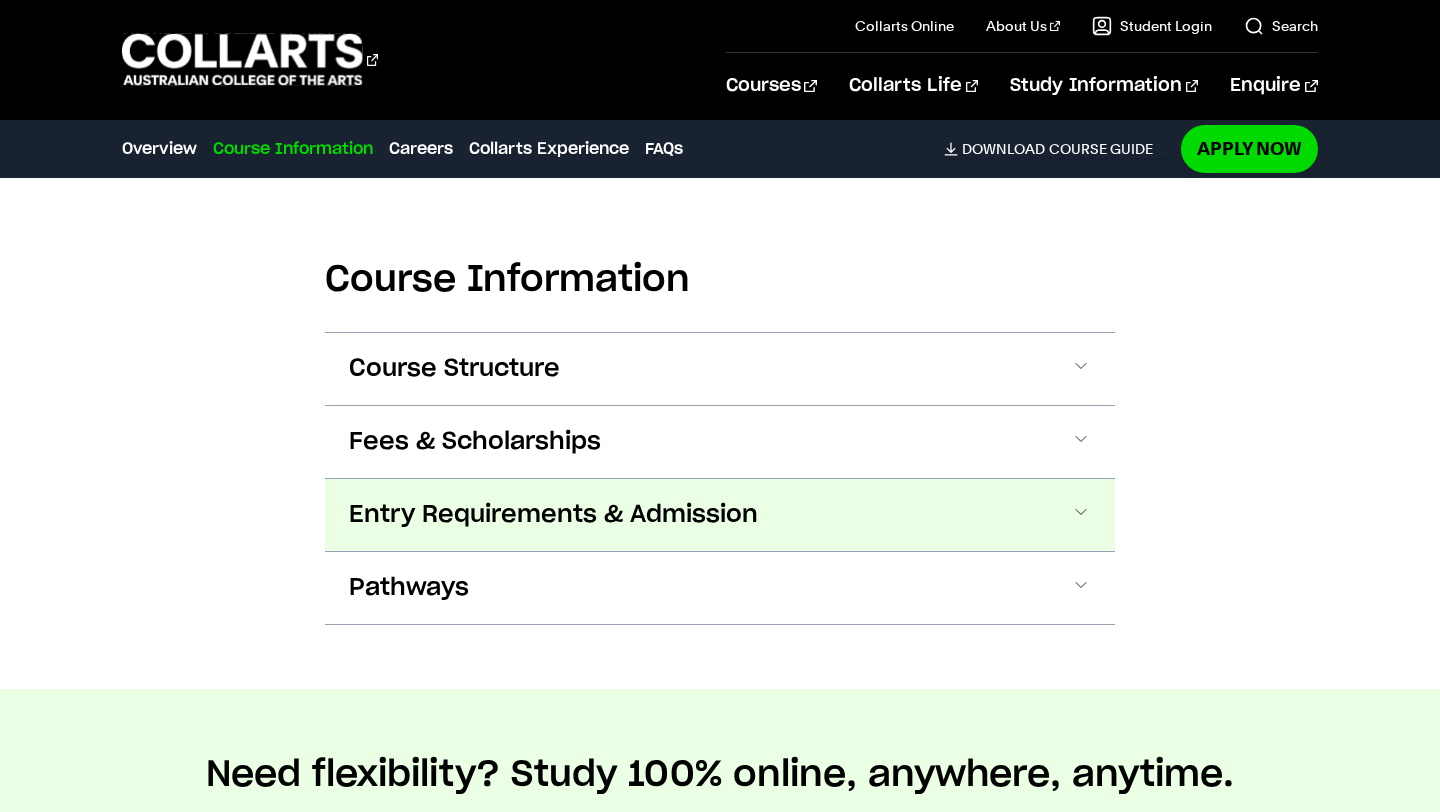 click on "Entry Requirements & Admission" at bounding box center (720, 515) 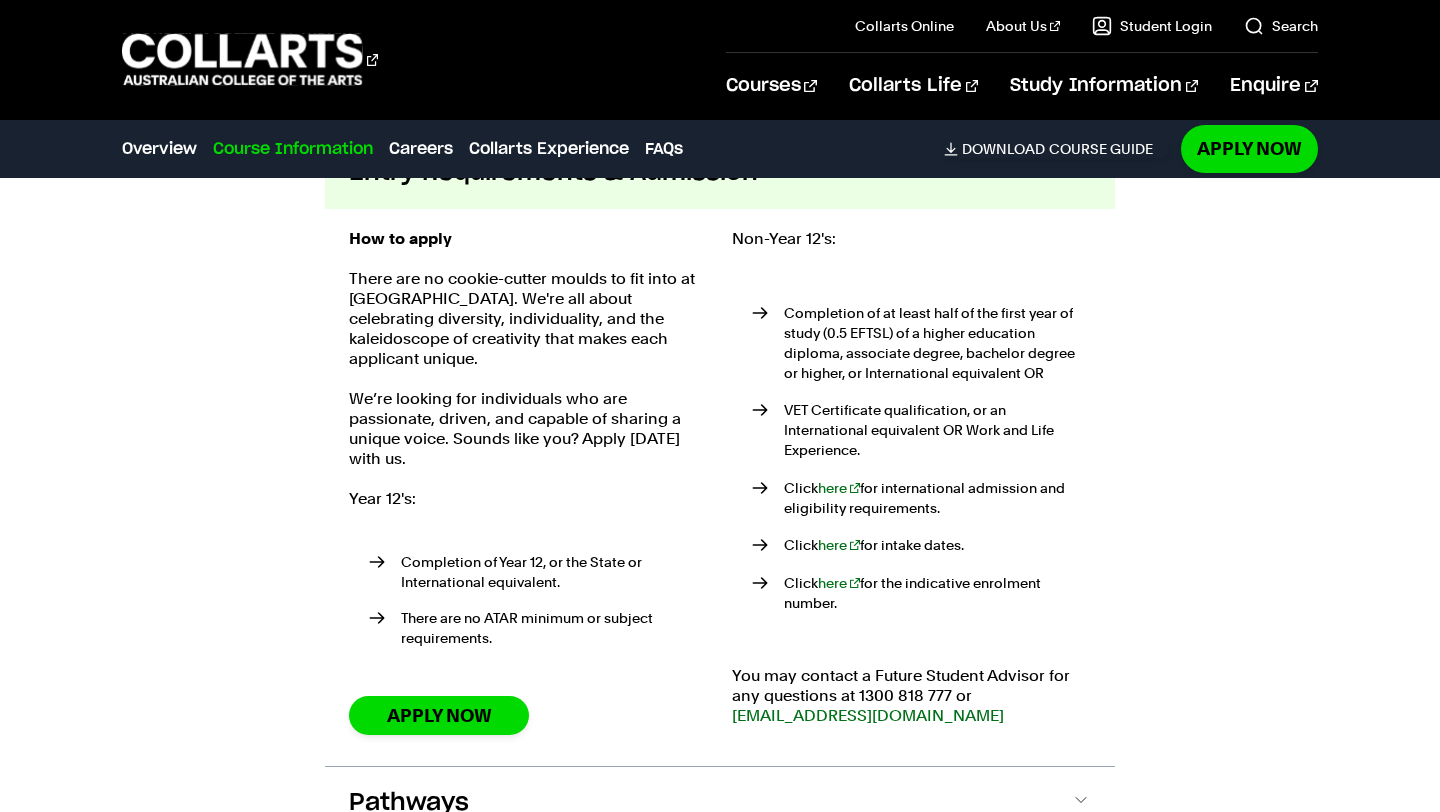 scroll, scrollTop: 2416, scrollLeft: 0, axis: vertical 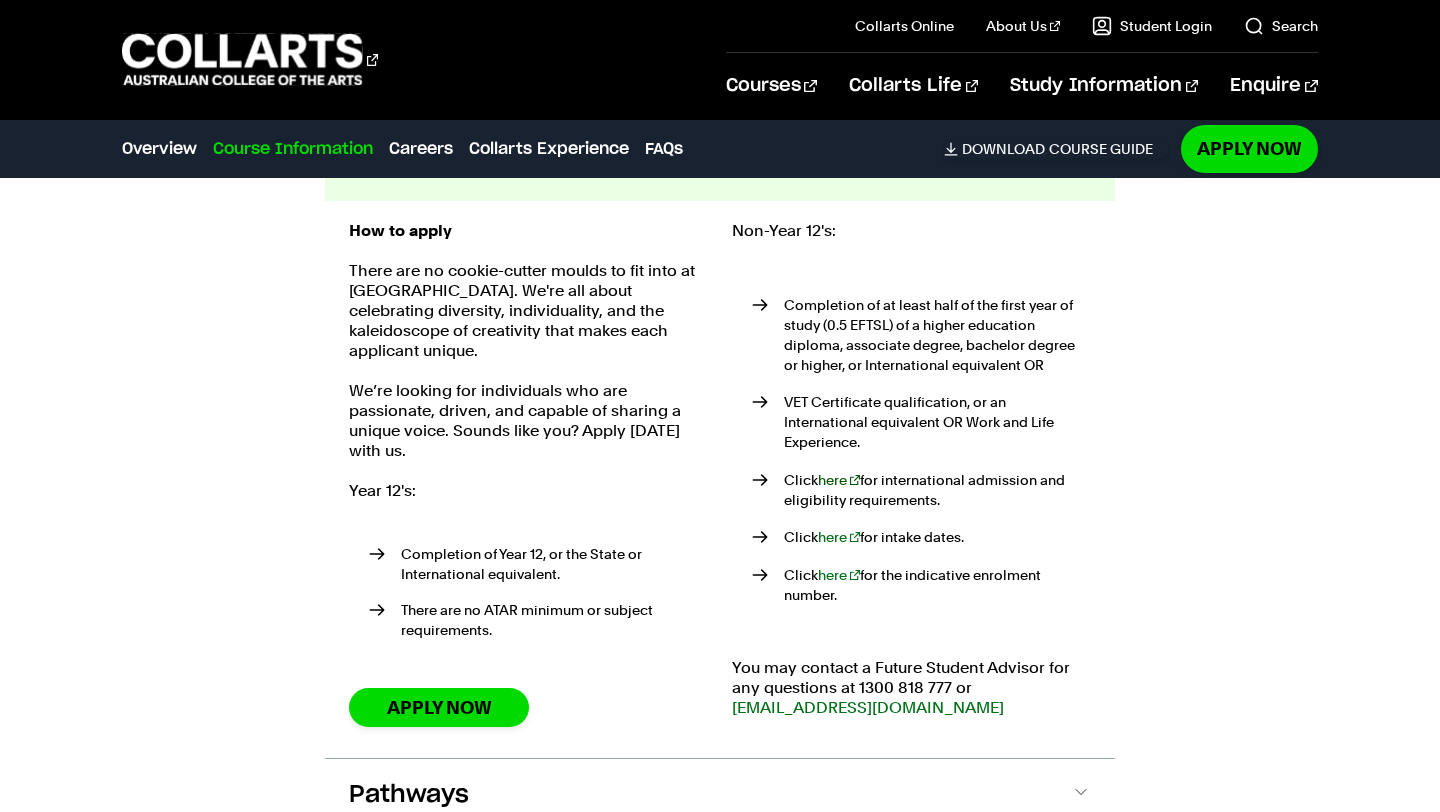 click on "here" at bounding box center [839, 480] 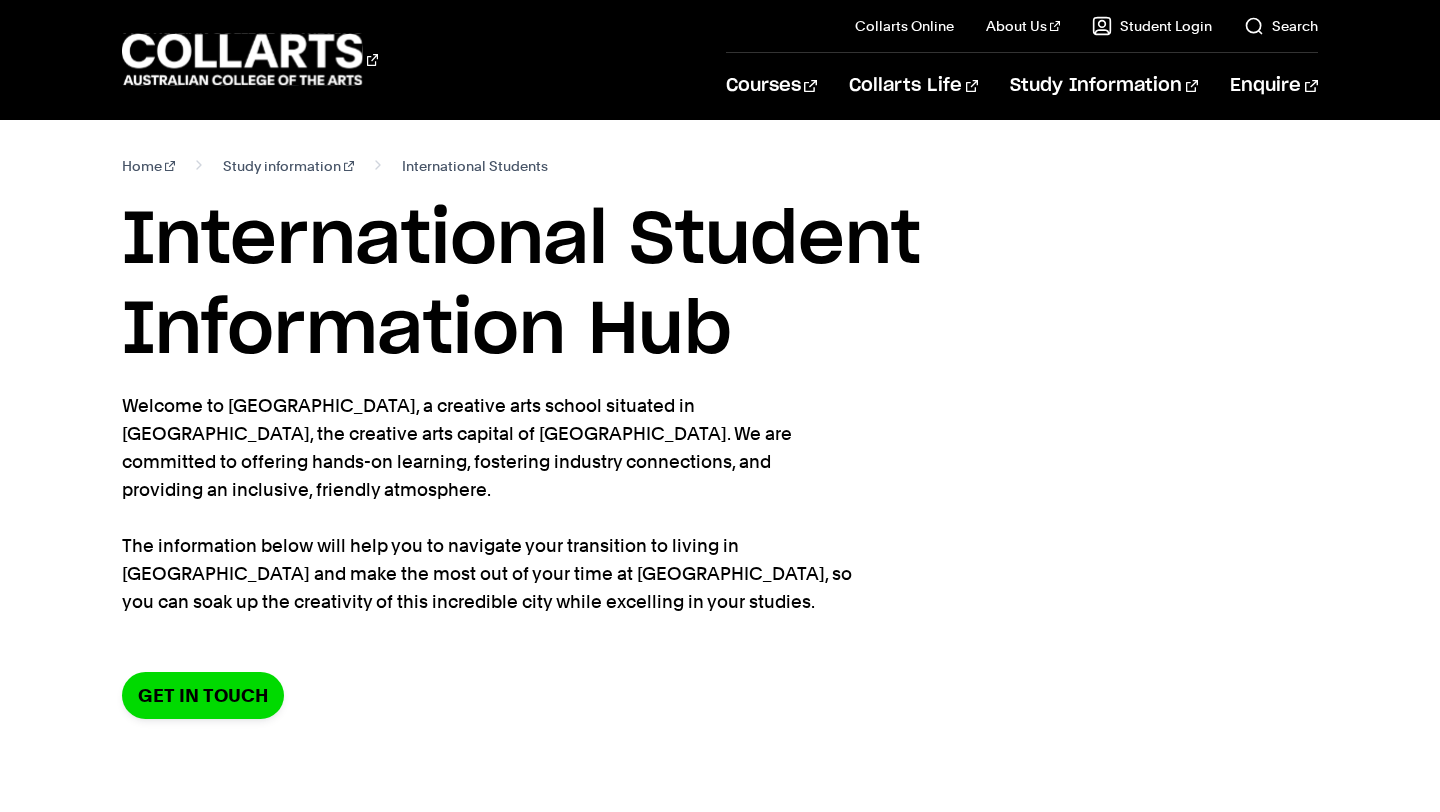 scroll, scrollTop: 0, scrollLeft: 0, axis: both 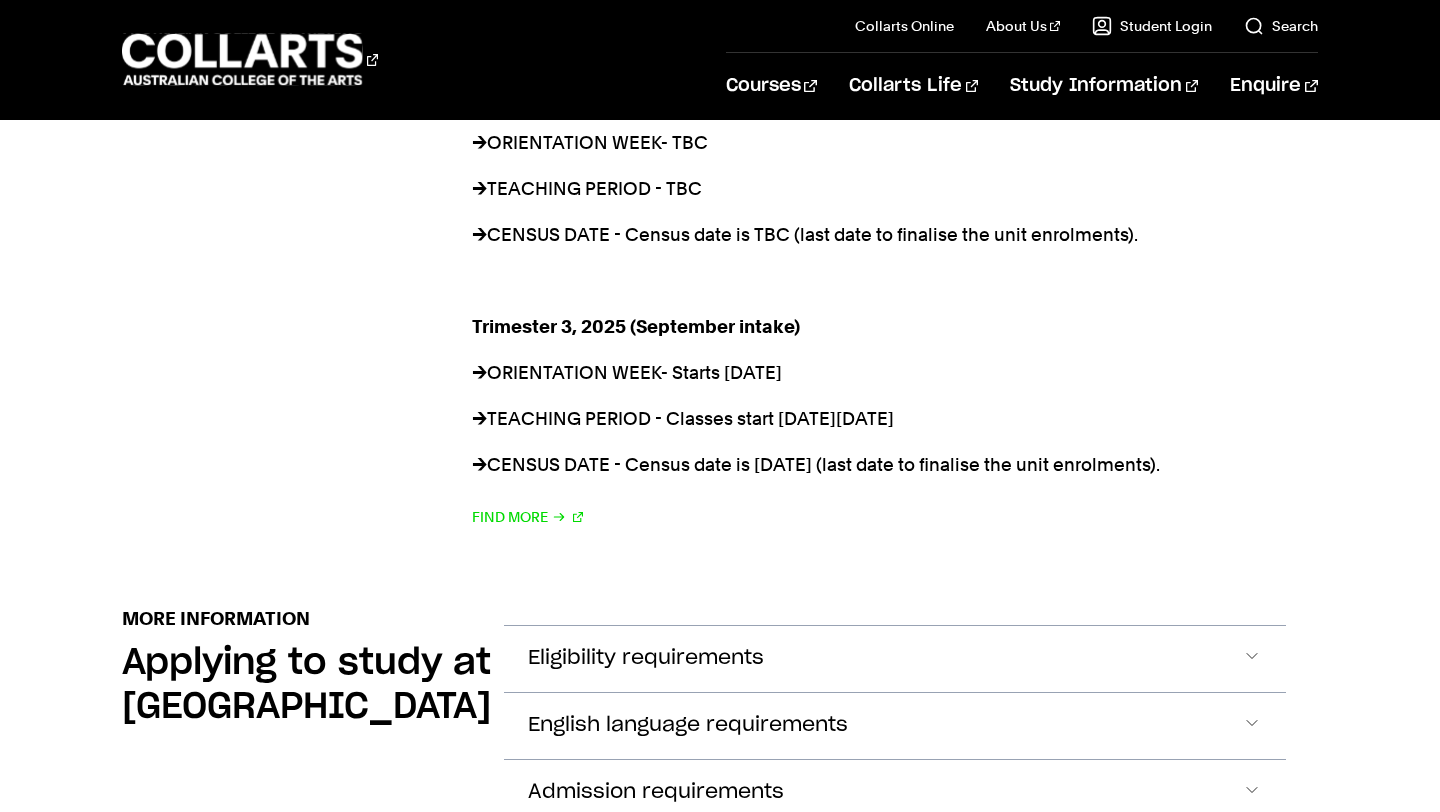click on "Eligibility requirements" at bounding box center [894, 659] 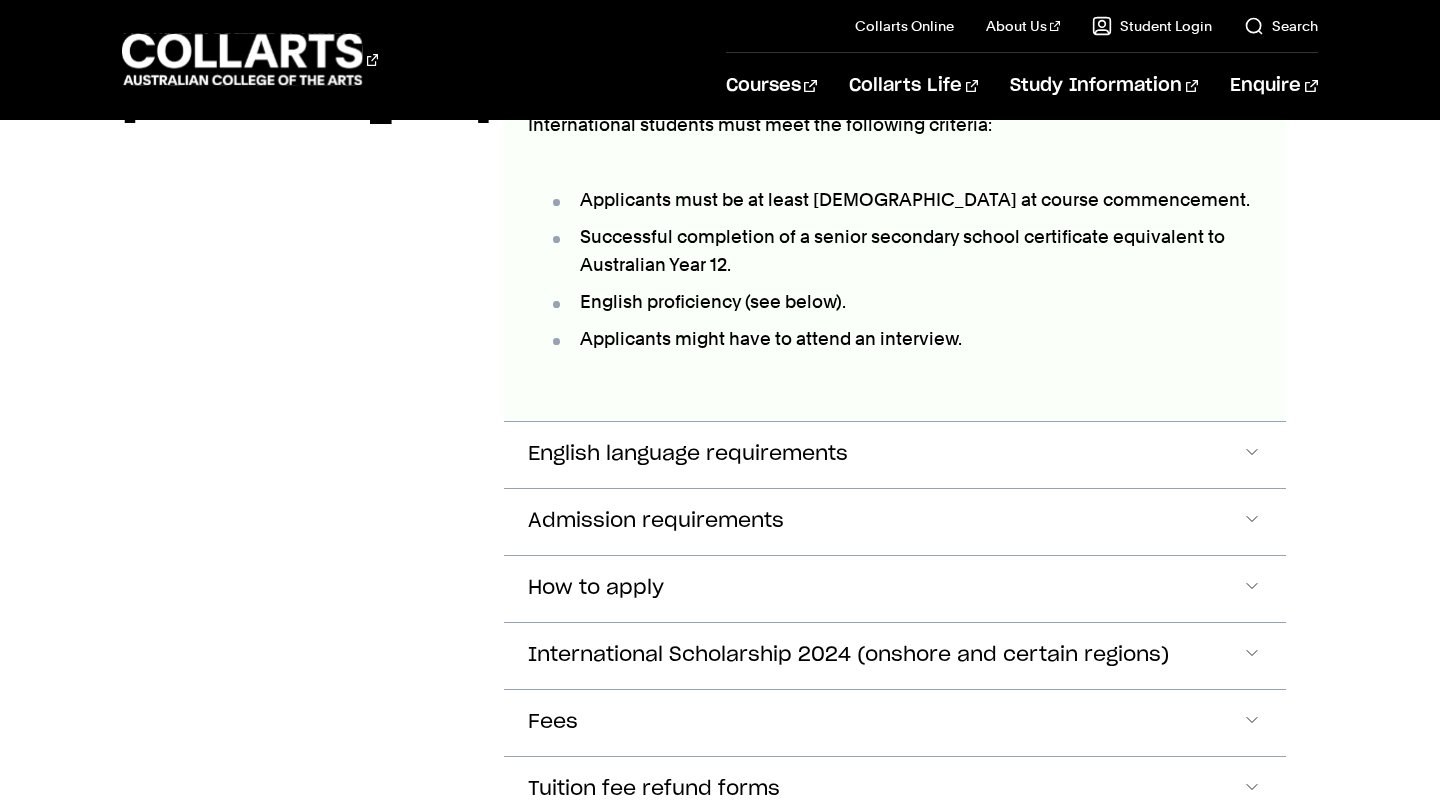 scroll, scrollTop: 2475, scrollLeft: 0, axis: vertical 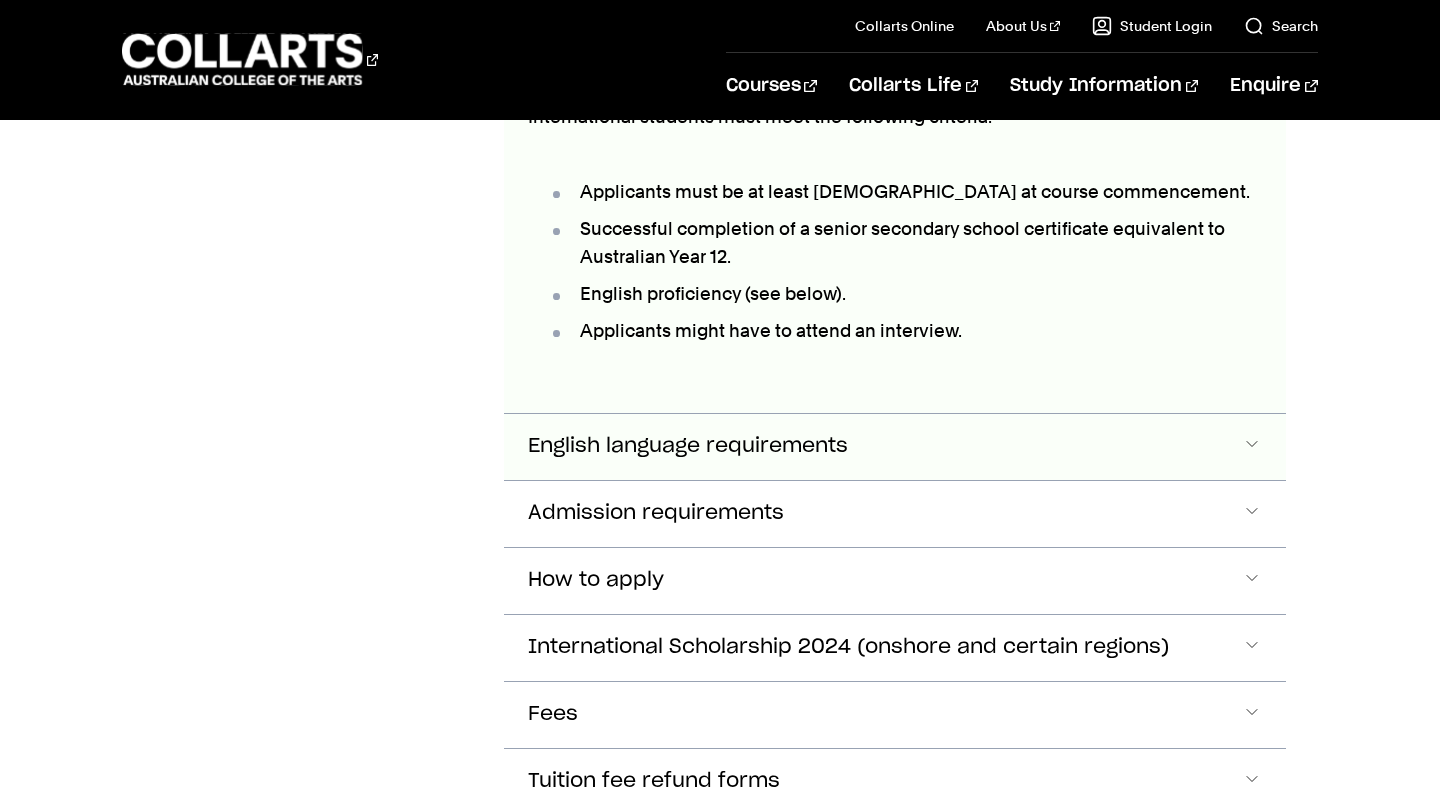 click on "English language requirements" at bounding box center (646, 49) 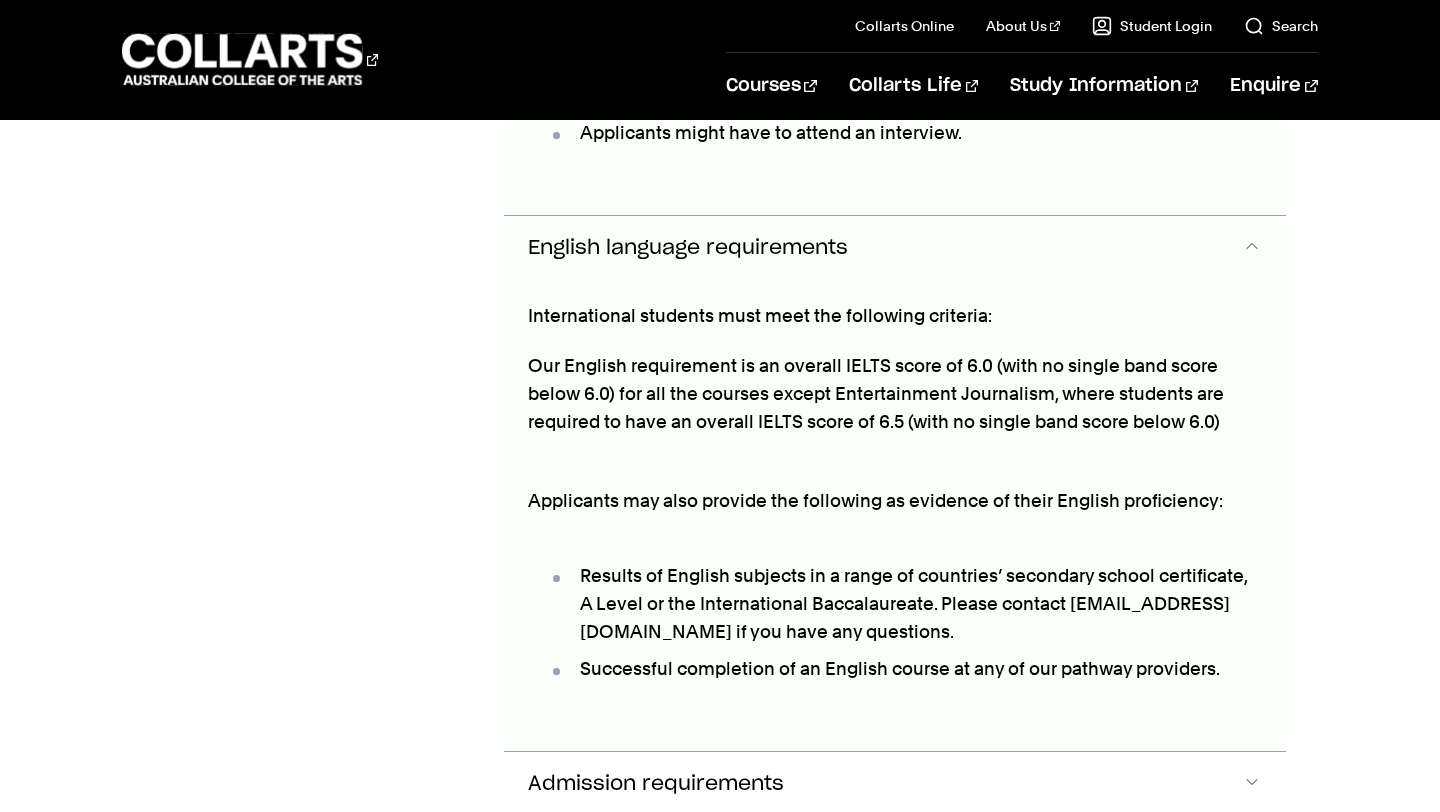 scroll, scrollTop: 2675, scrollLeft: 0, axis: vertical 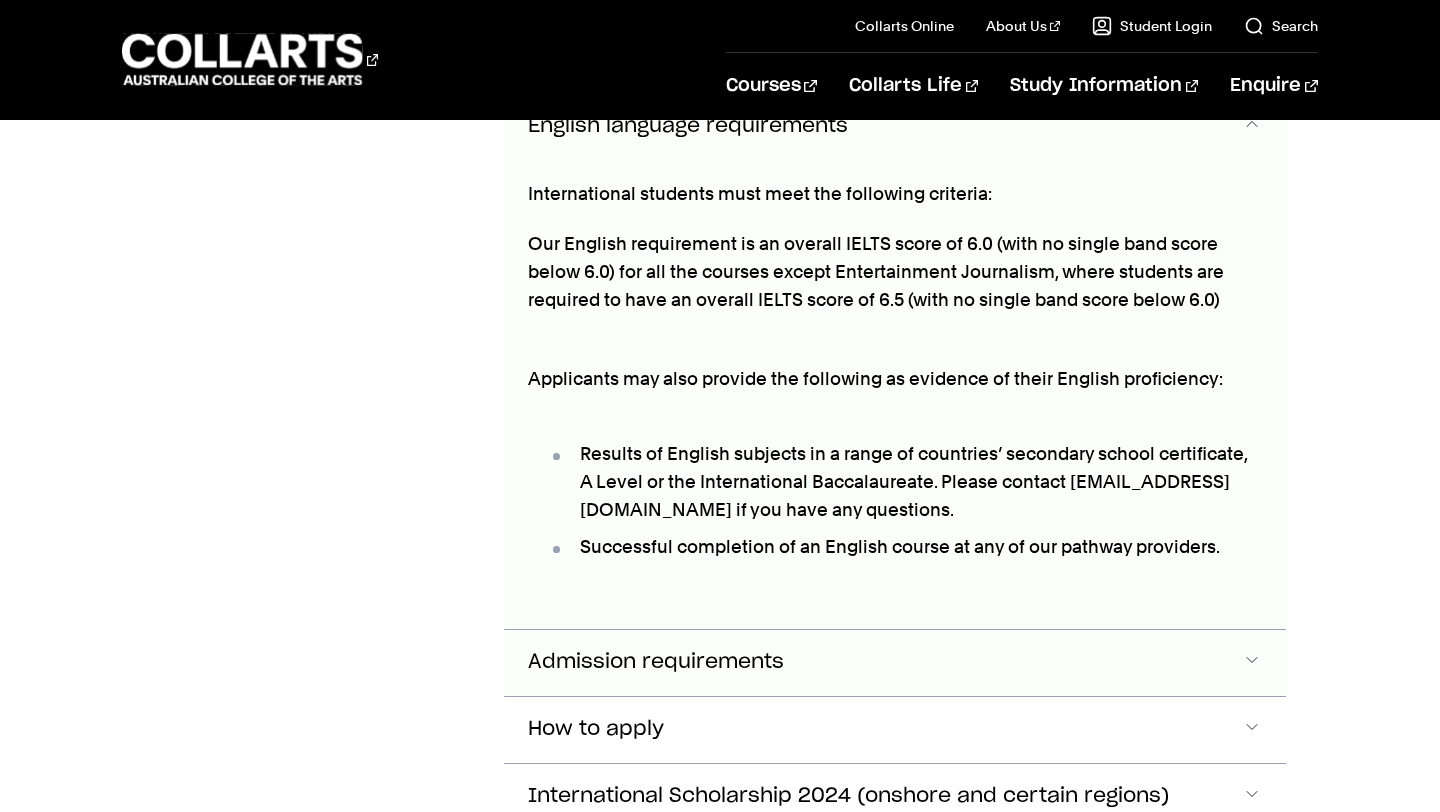 click on "Admission requirements" at bounding box center [894, -270] 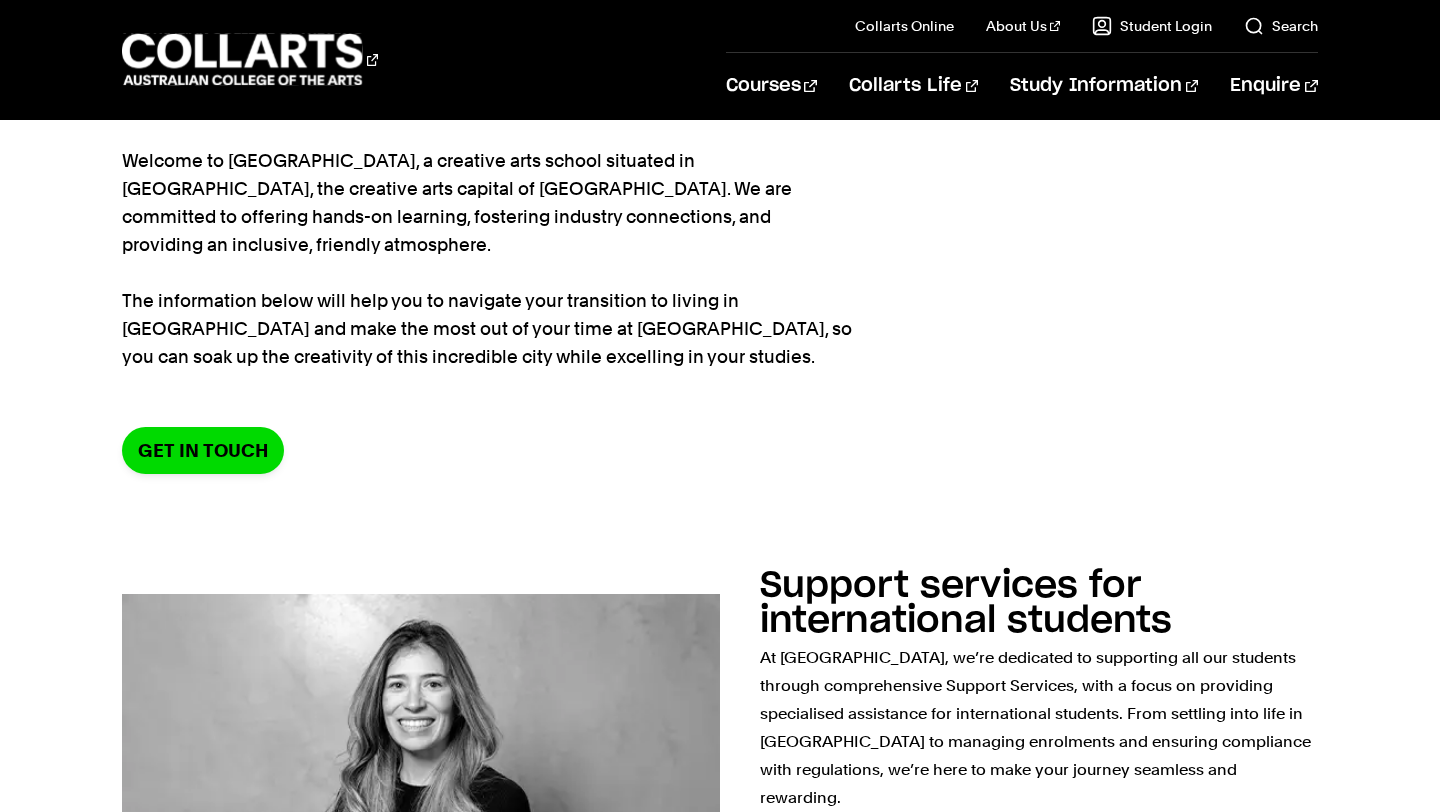 scroll, scrollTop: 243, scrollLeft: 0, axis: vertical 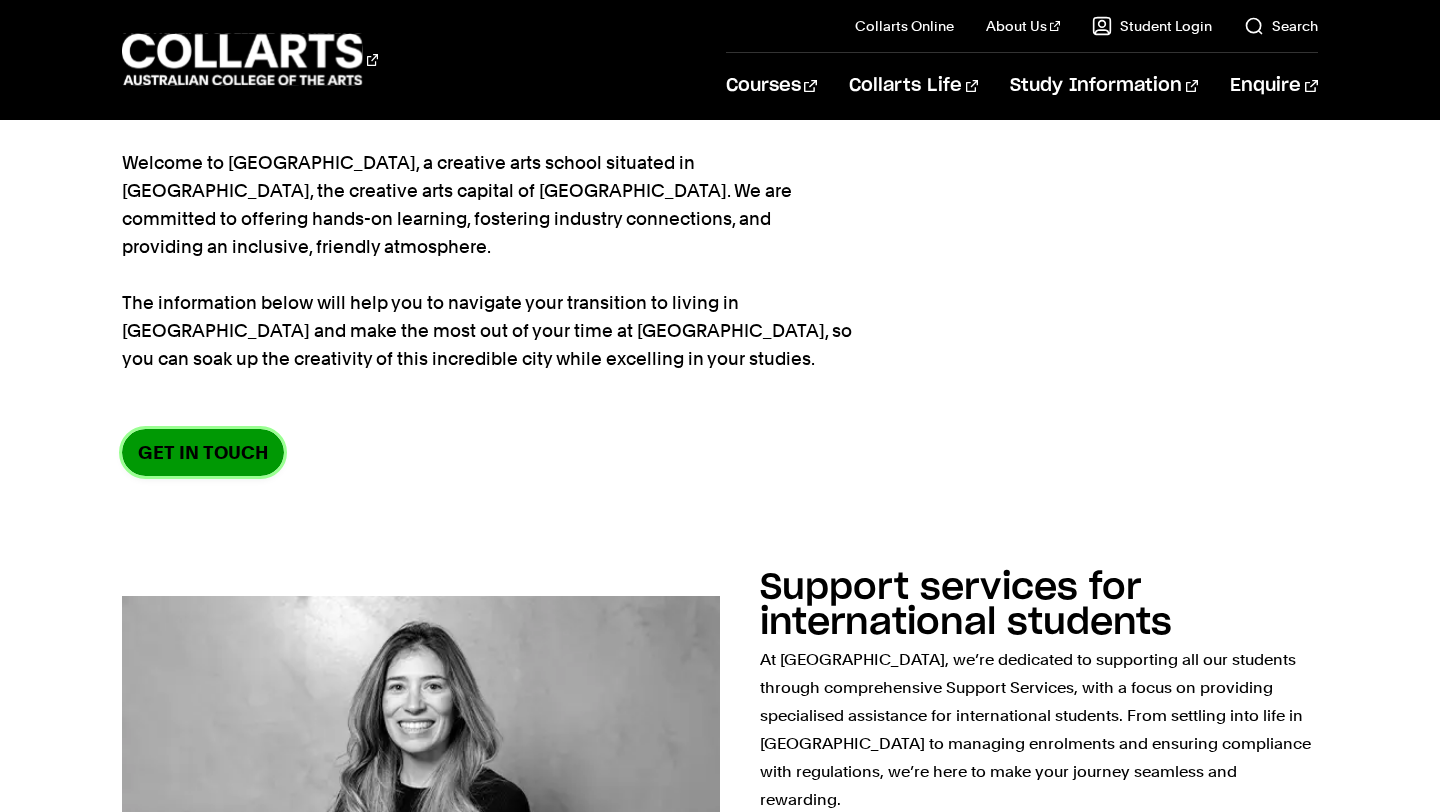 click on "Get in Touch" at bounding box center [203, 452] 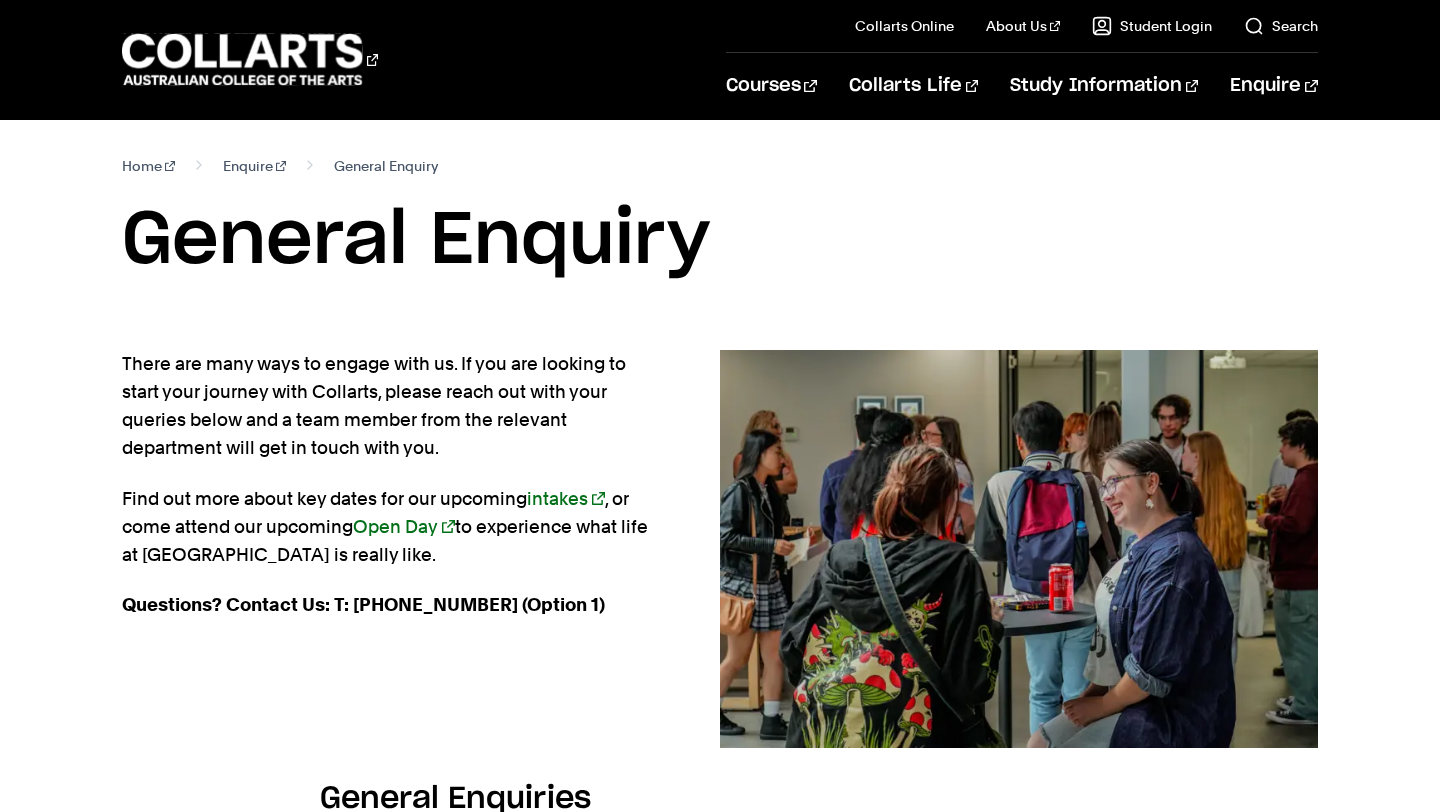scroll, scrollTop: 0, scrollLeft: 0, axis: both 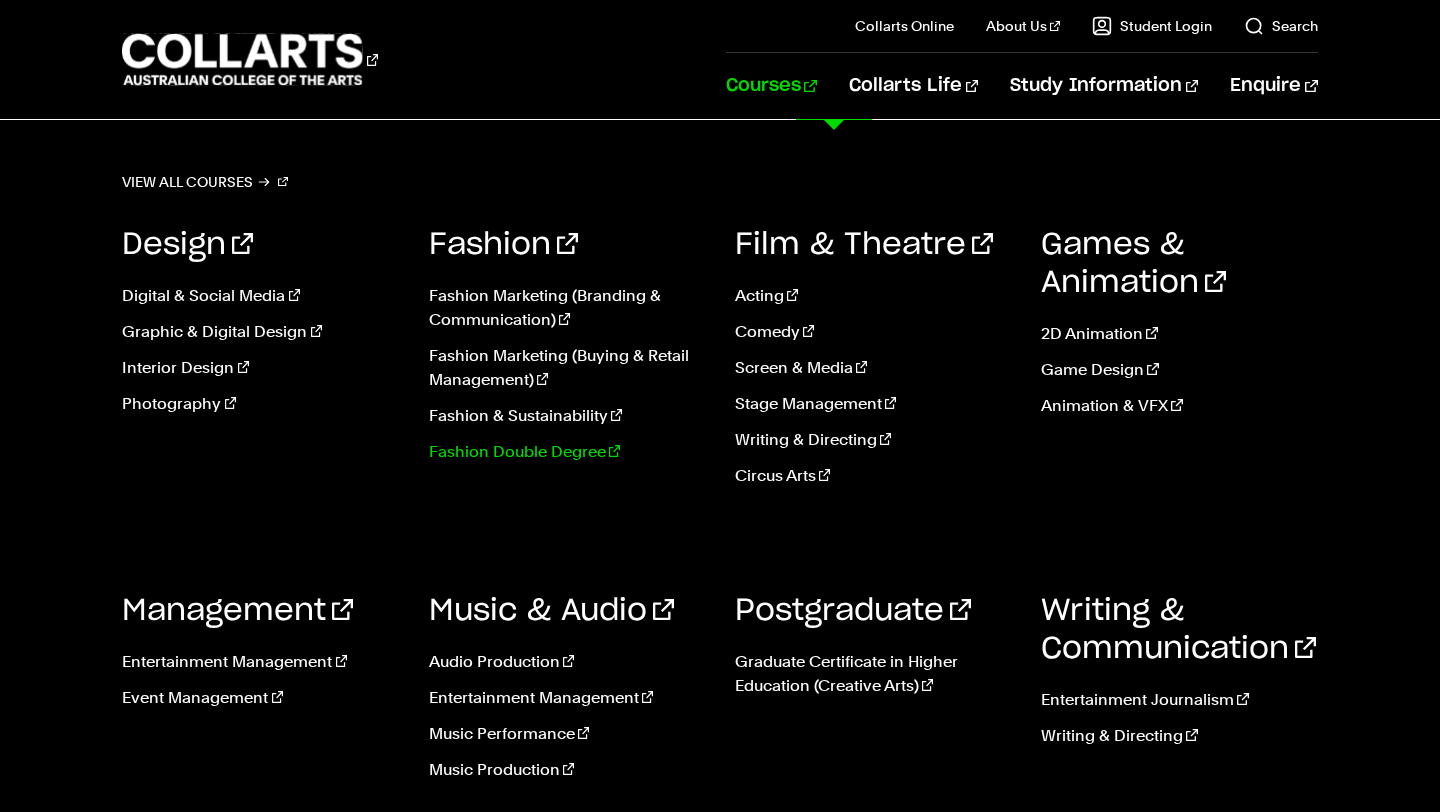 click on "Fashion Double Degree" at bounding box center (567, 452) 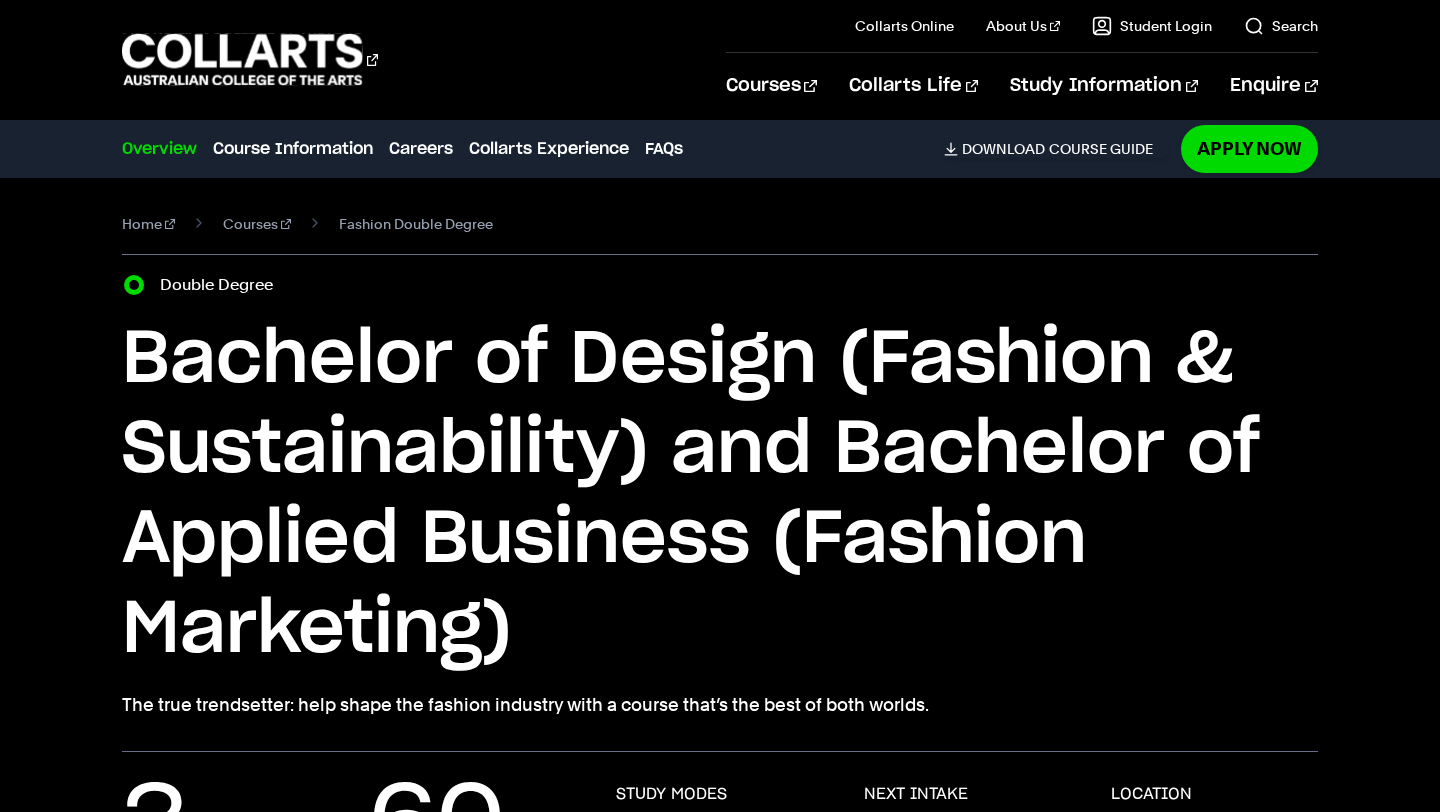 scroll, scrollTop: 0, scrollLeft: 0, axis: both 